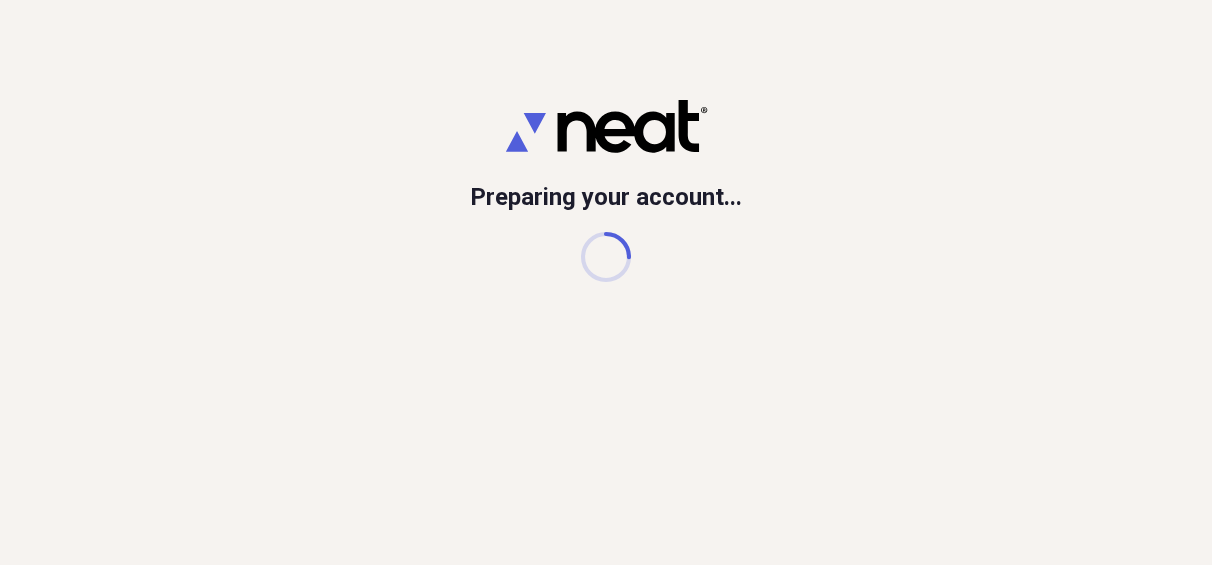 scroll, scrollTop: 0, scrollLeft: 0, axis: both 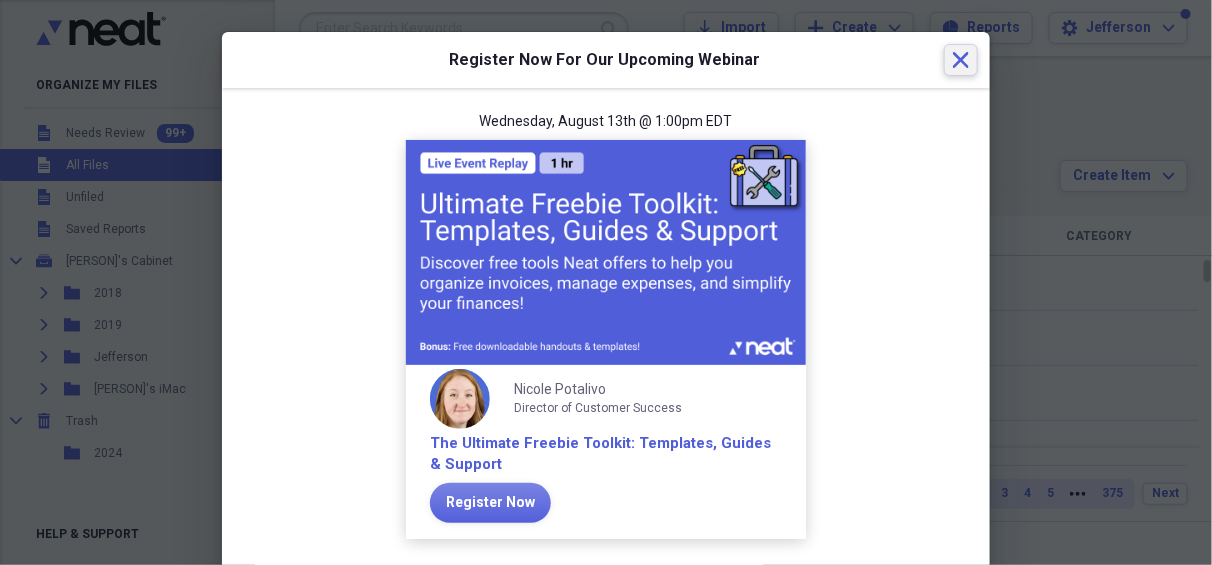 click 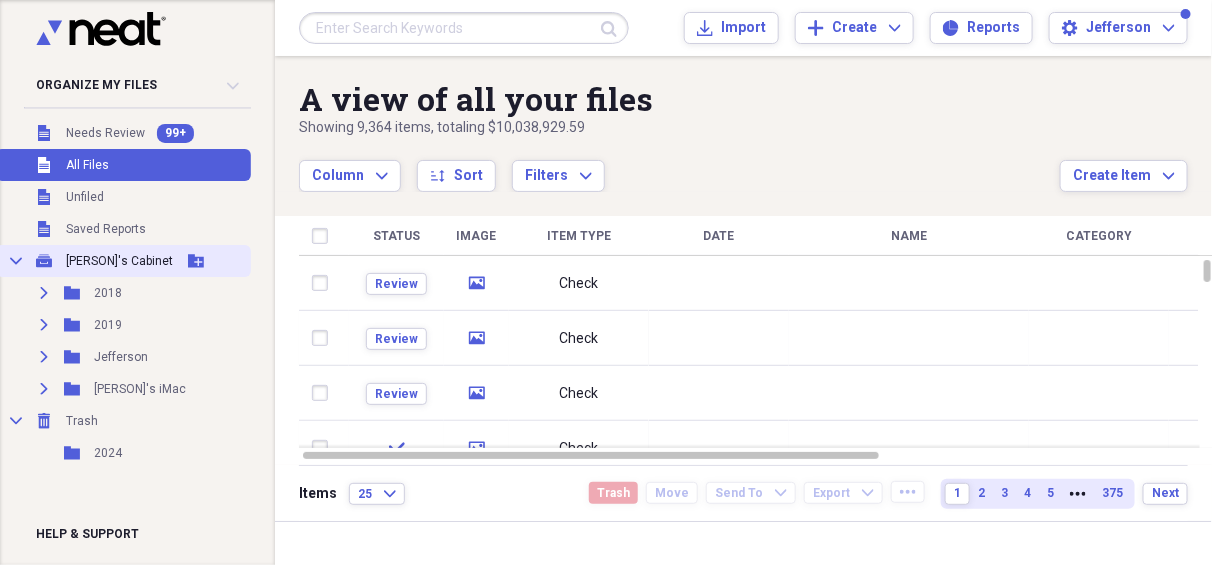 click 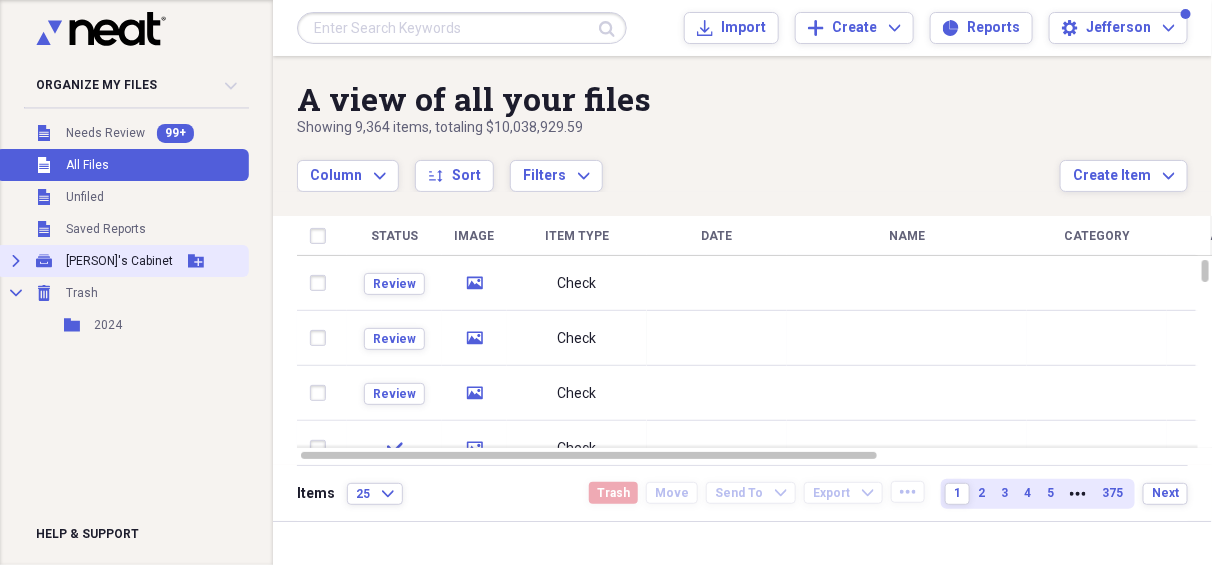 click on "Expand" 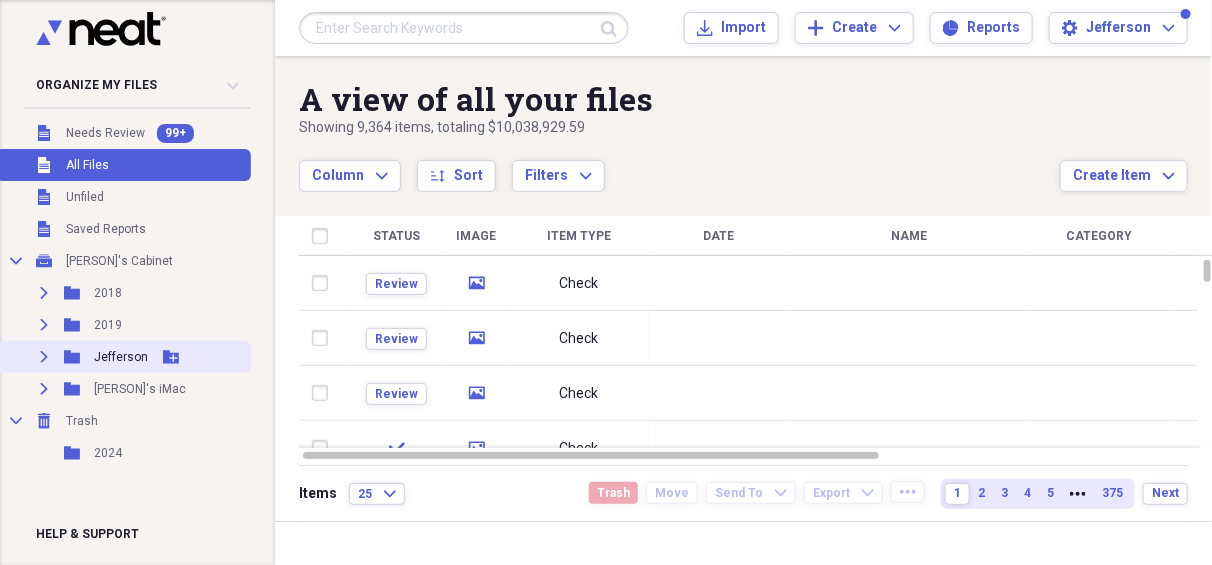click on "Jefferson" at bounding box center [121, 357] 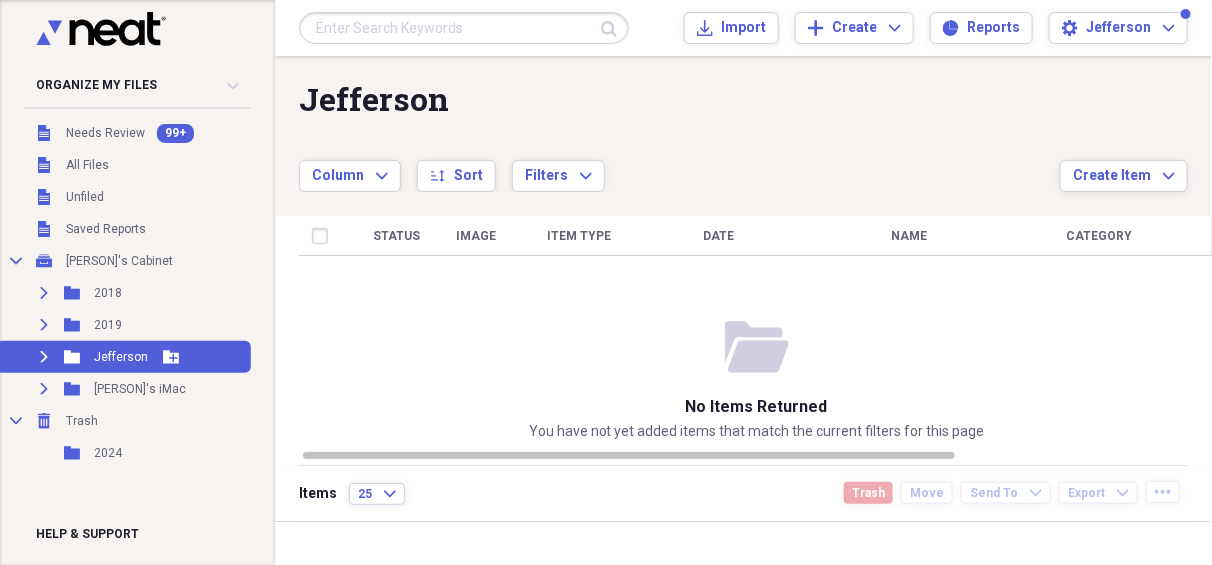 click on "Jefferson" at bounding box center (121, 357) 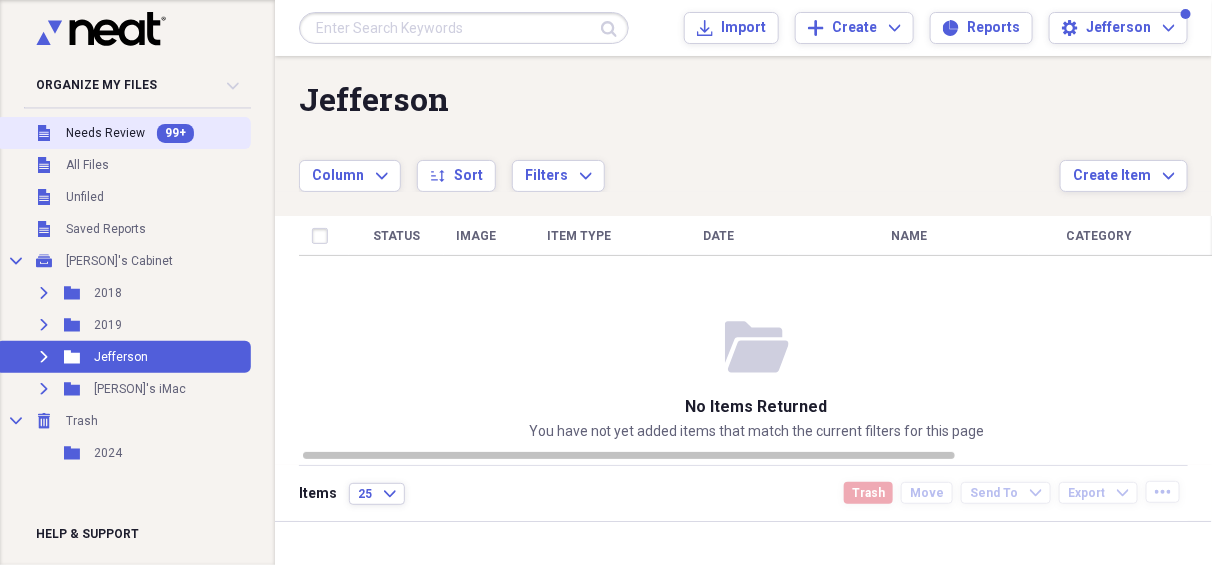 click on "Needs Review" at bounding box center (105, 133) 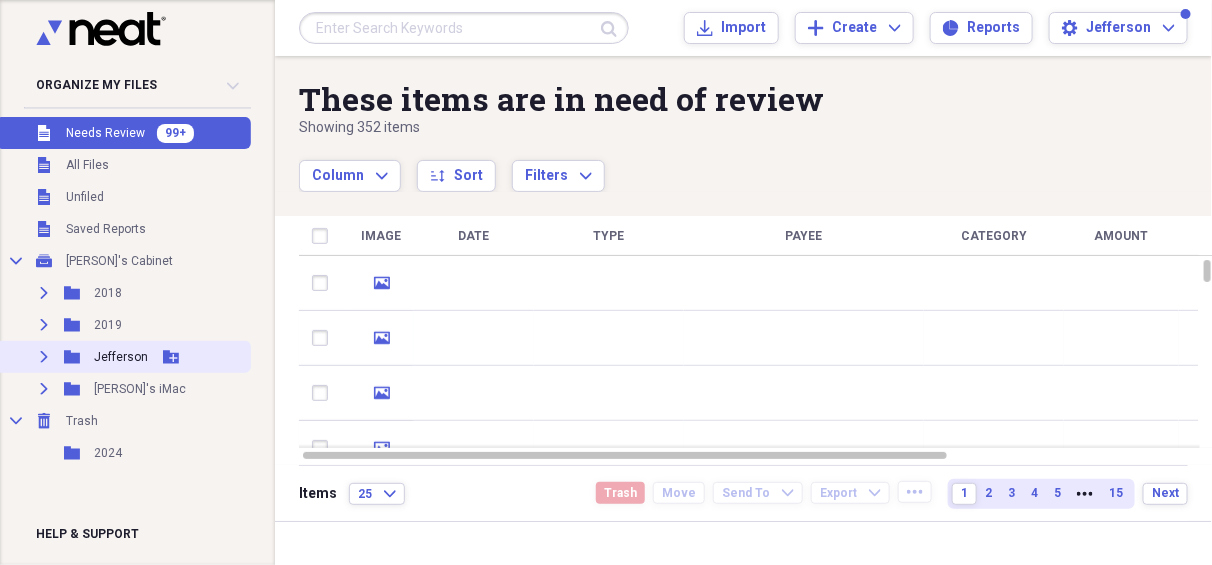 click 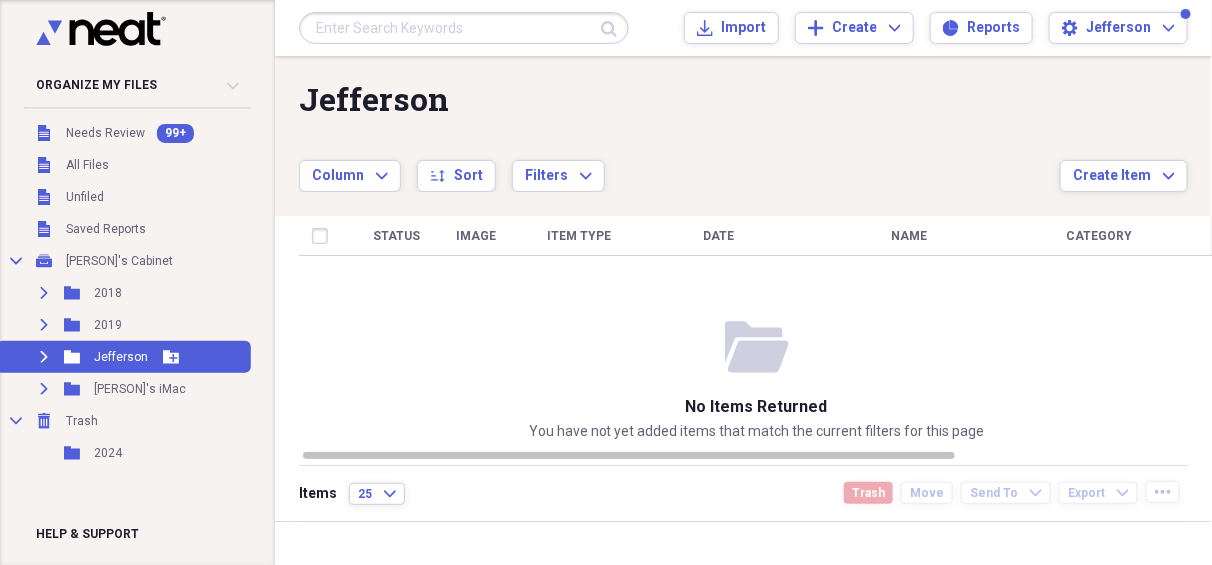 click on "Jefferson" at bounding box center [121, 357] 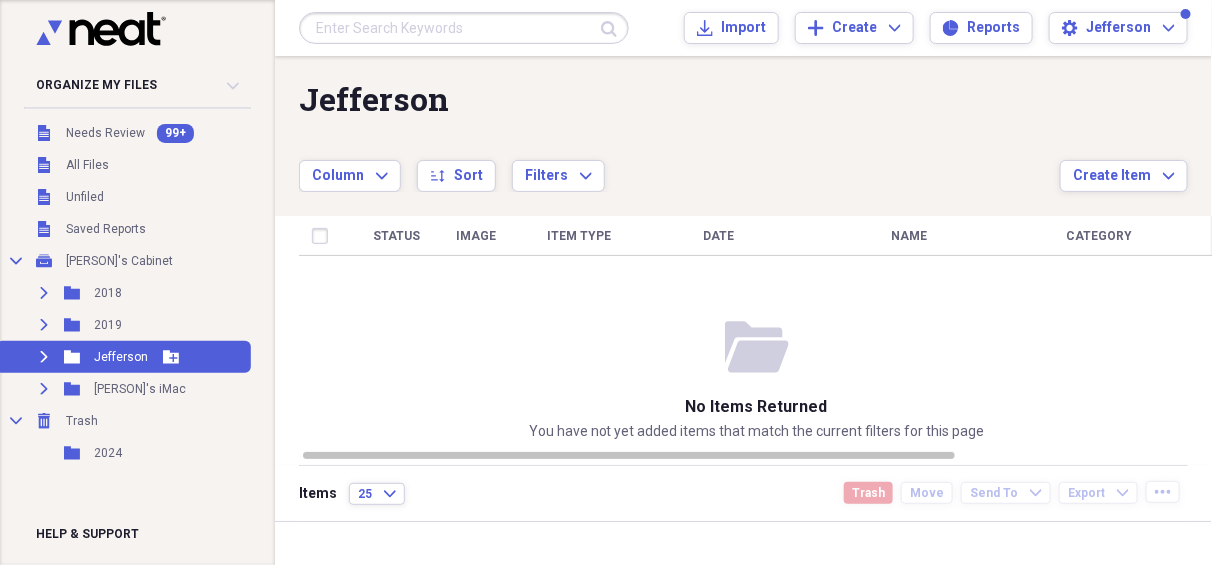 click on "Expand" 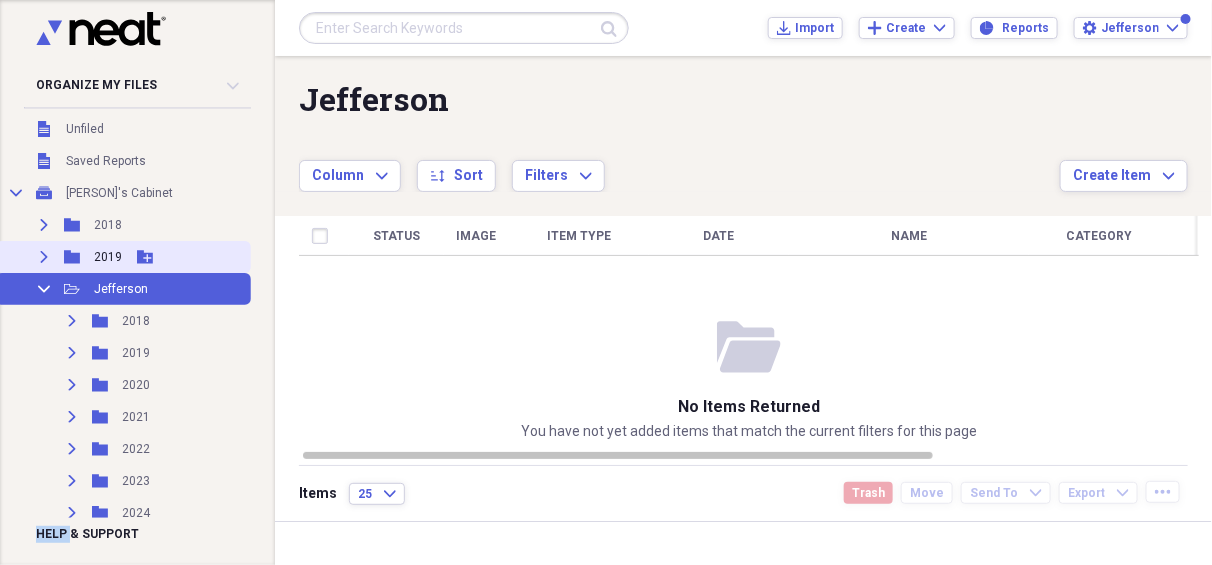 scroll, scrollTop: 200, scrollLeft: 0, axis: vertical 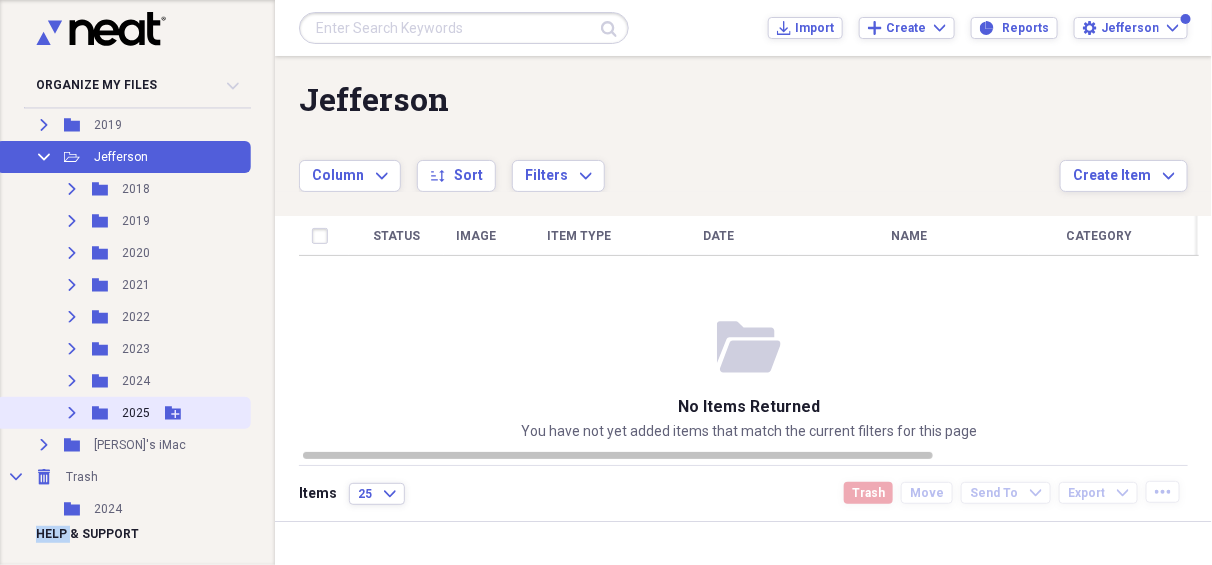 click on "Expand" 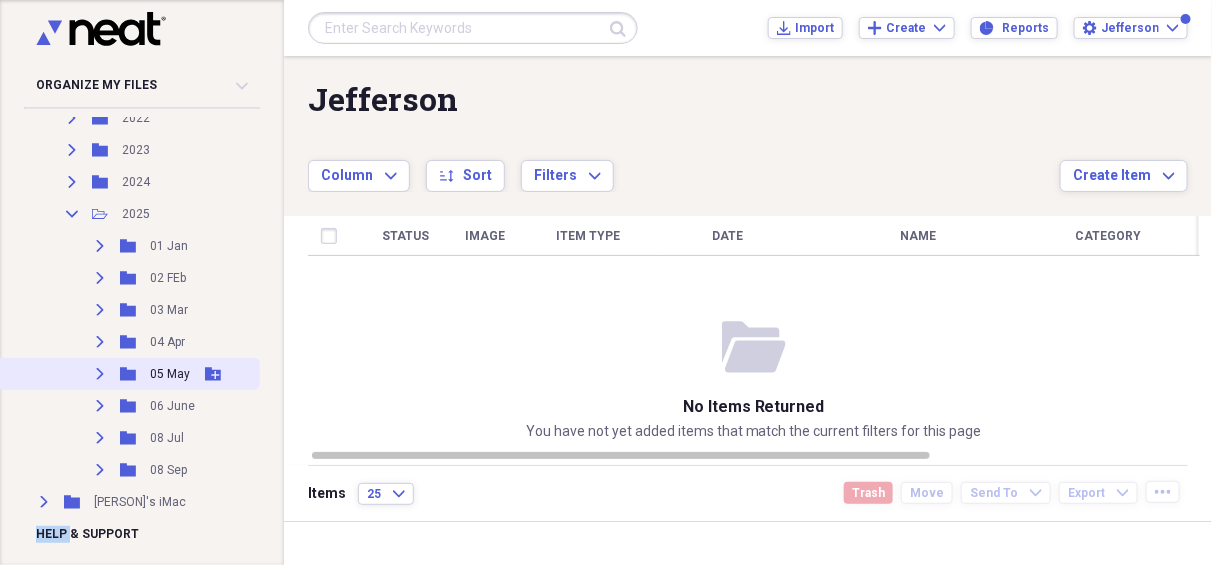 scroll, scrollTop: 400, scrollLeft: 0, axis: vertical 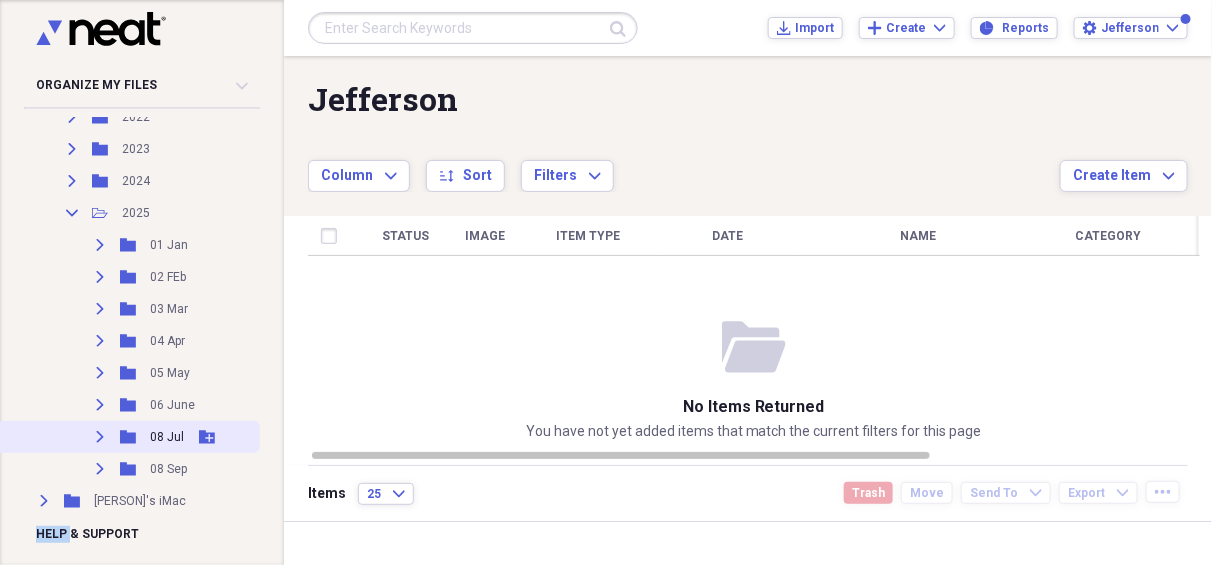 click on "Expand" 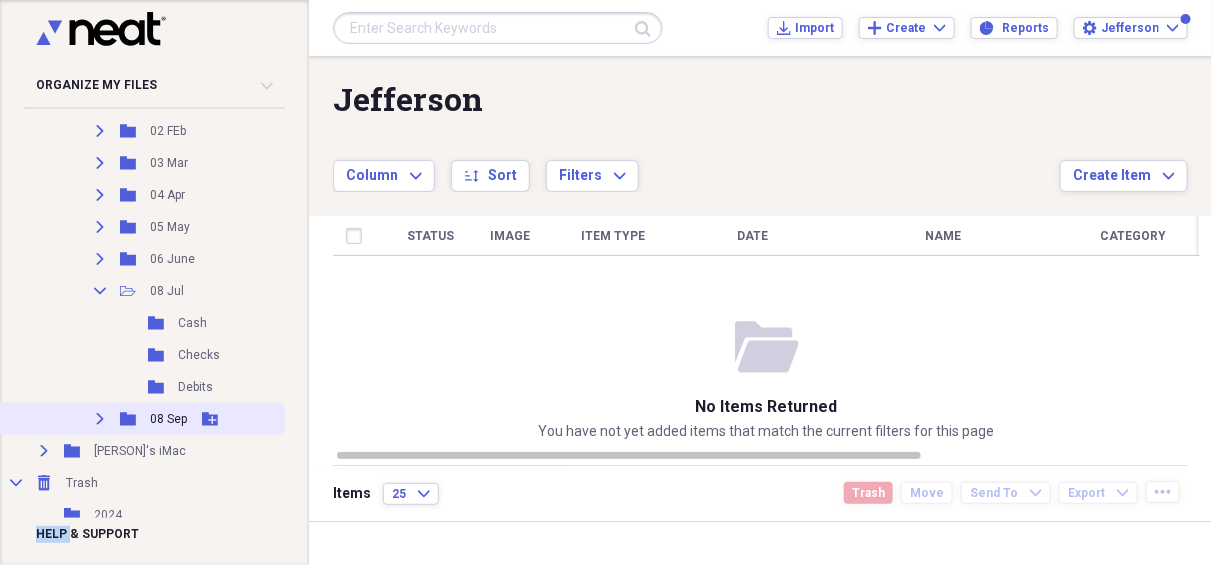 scroll, scrollTop: 557, scrollLeft: 0, axis: vertical 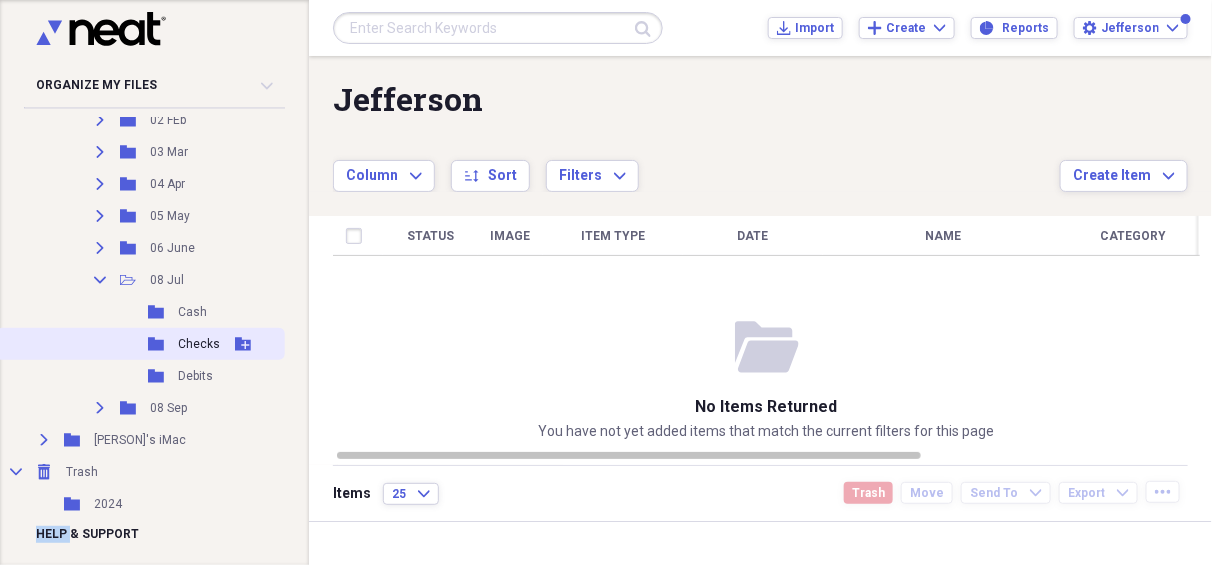 click on "Folder Checks Add Folder" at bounding box center (140, 344) 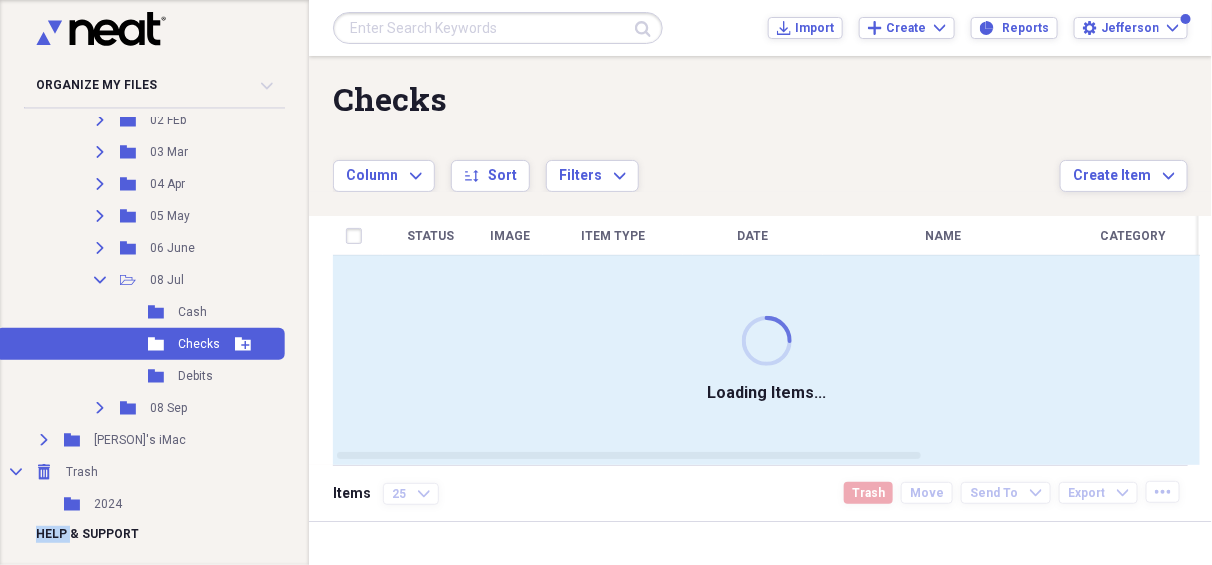 click on "Folder Checks Add Folder" at bounding box center [140, 344] 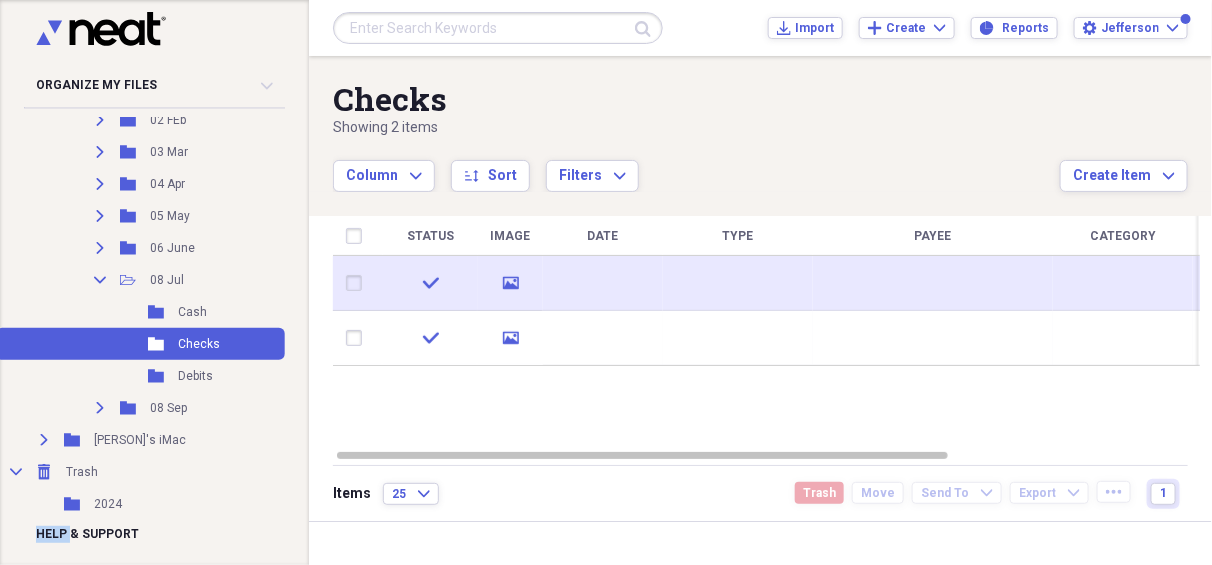 click 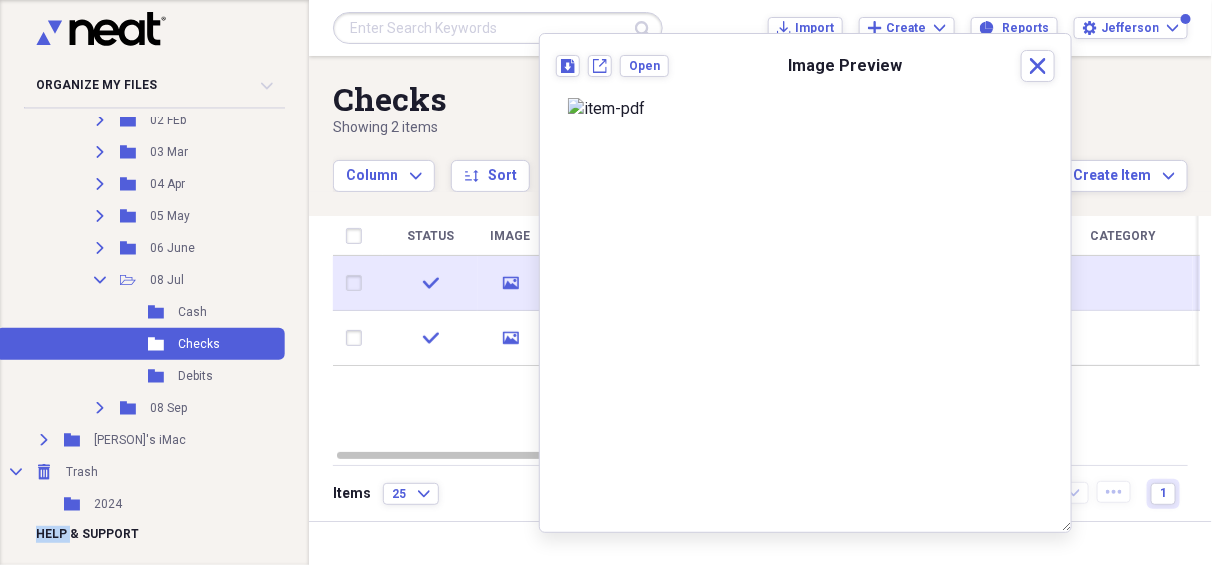 click on "media" 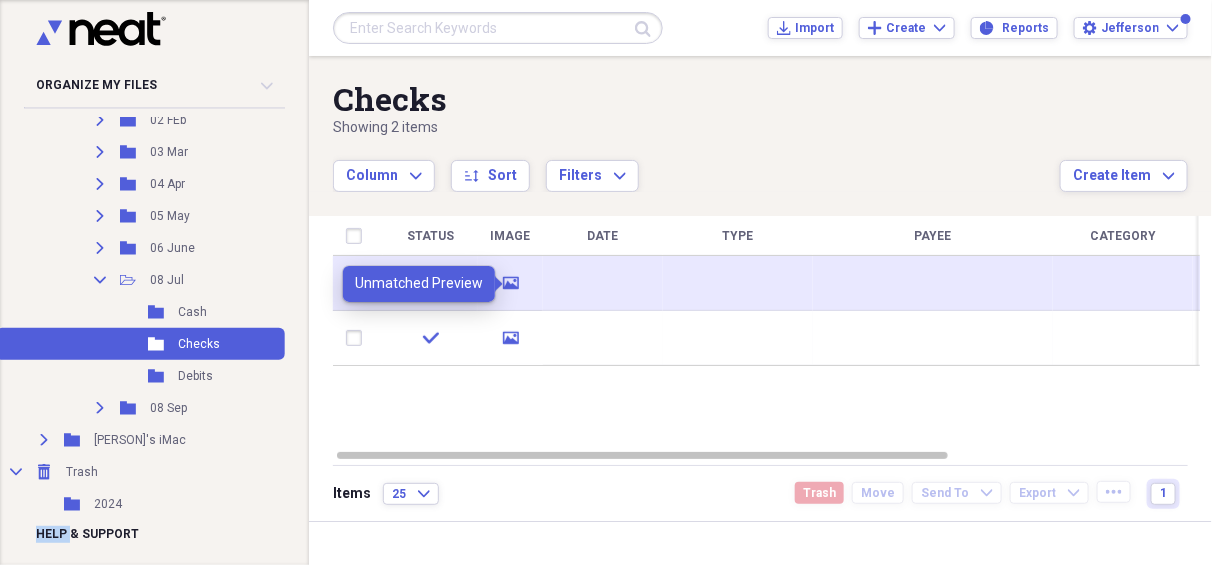drag, startPoint x: 514, startPoint y: 286, endPoint x: 596, endPoint y: 284, distance: 82.02438 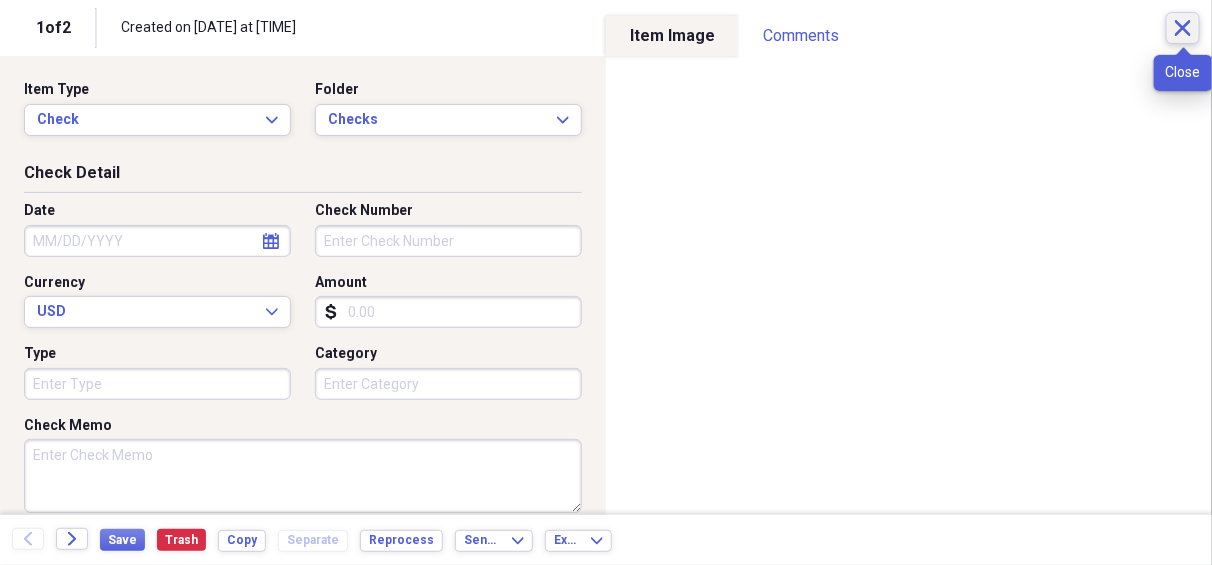 click 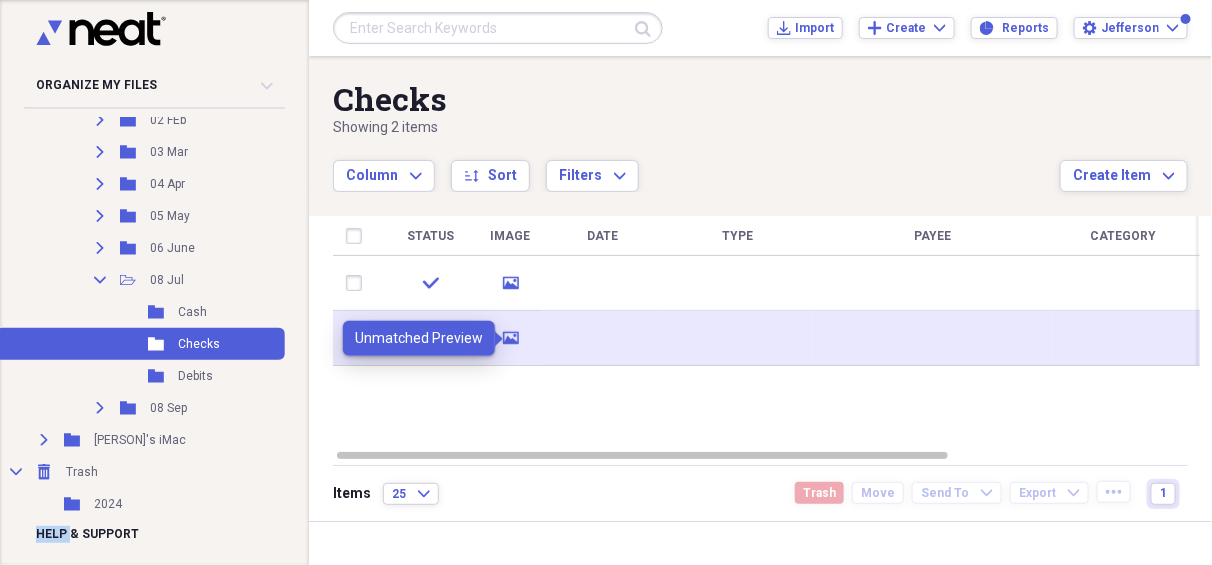 click 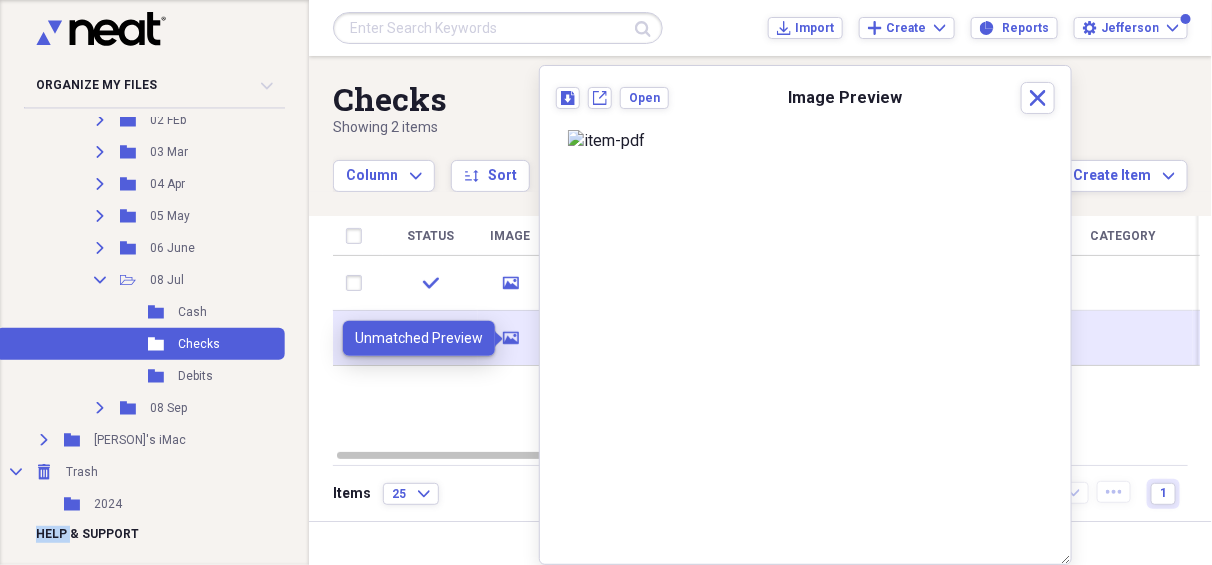 click 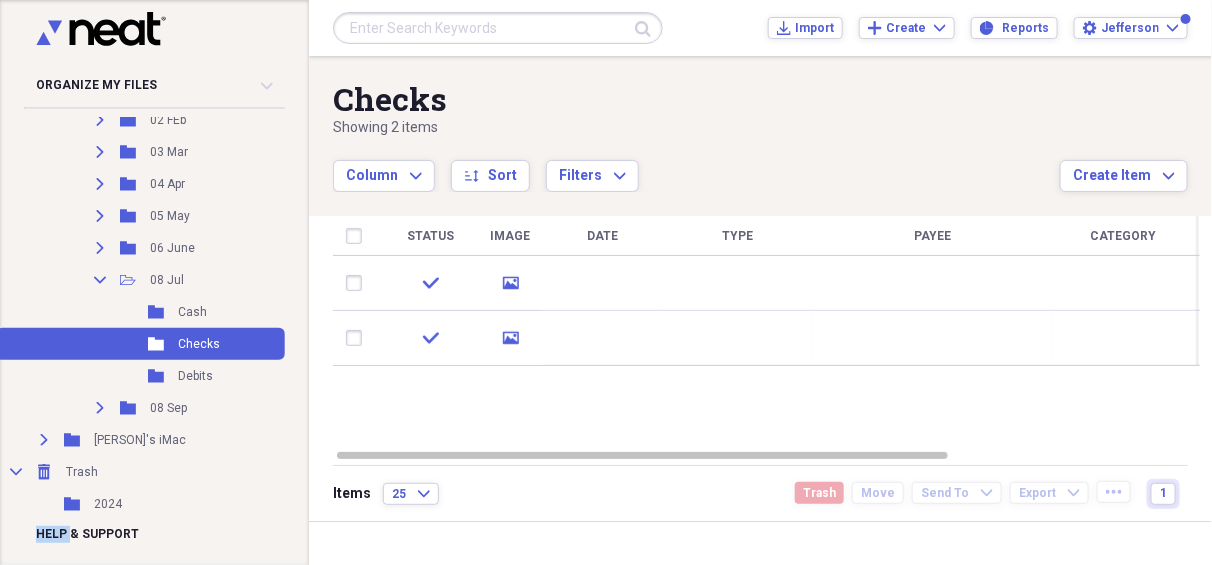 drag, startPoint x: 521, startPoint y: 332, endPoint x: 616, endPoint y: 377, distance: 105.11898 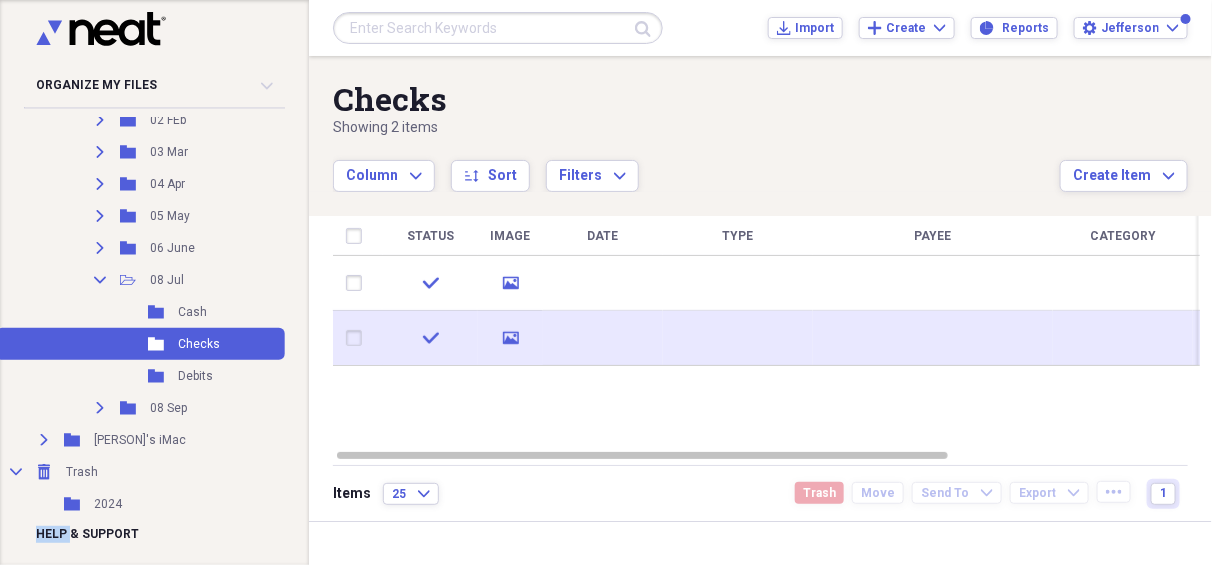 click at bounding box center [603, 338] 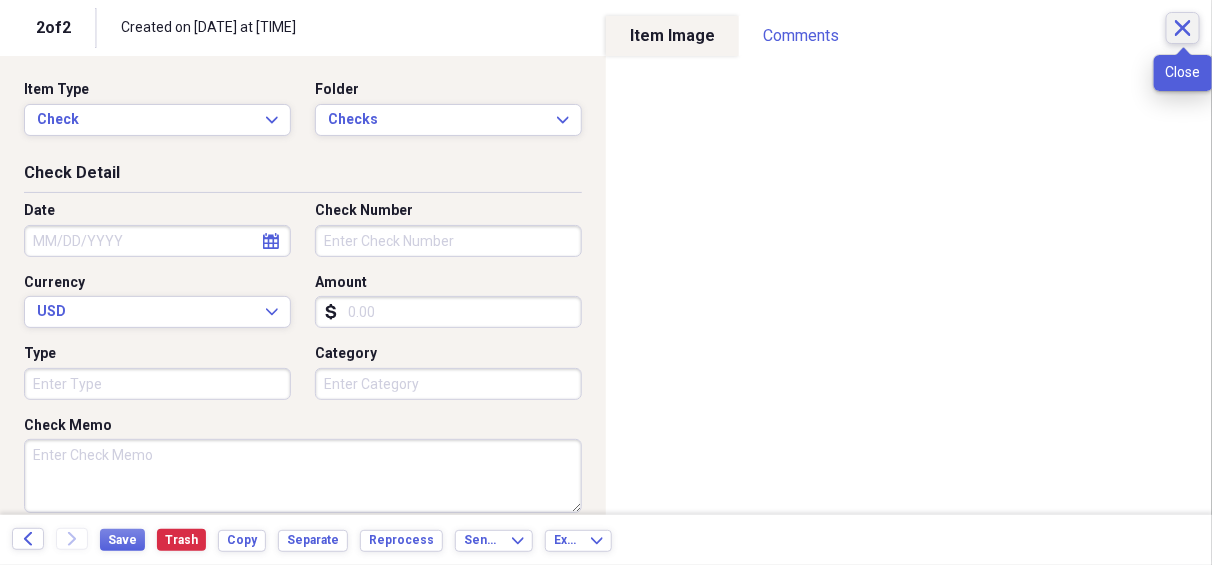click on "Close" at bounding box center (1183, 28) 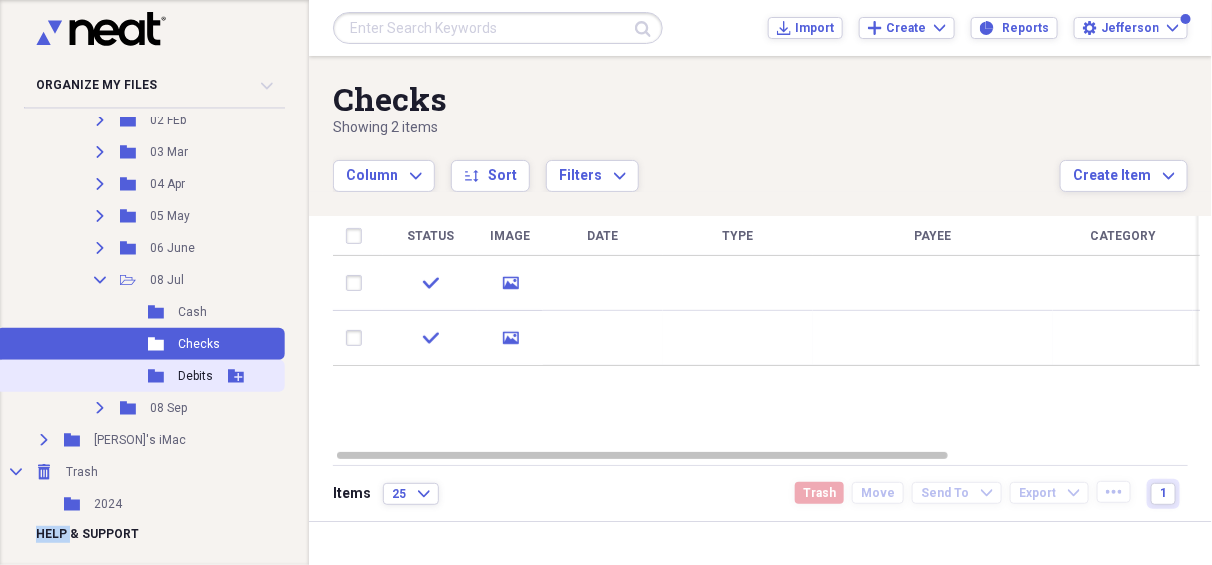 click on "Folder Debits Add Folder" at bounding box center (140, 376) 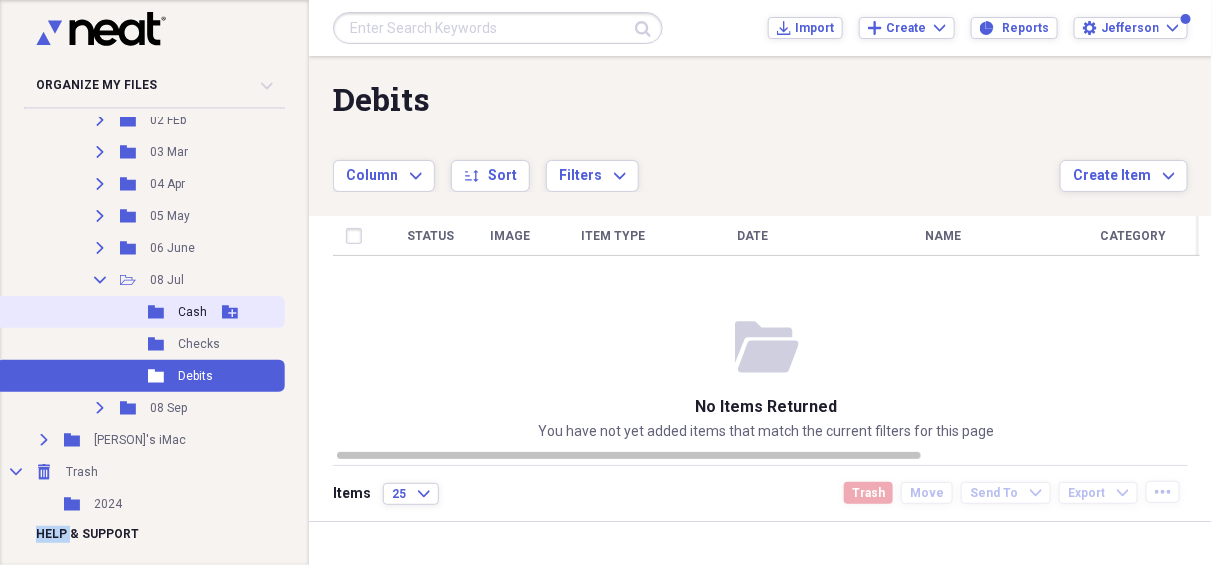 click on "Cash" at bounding box center [192, 312] 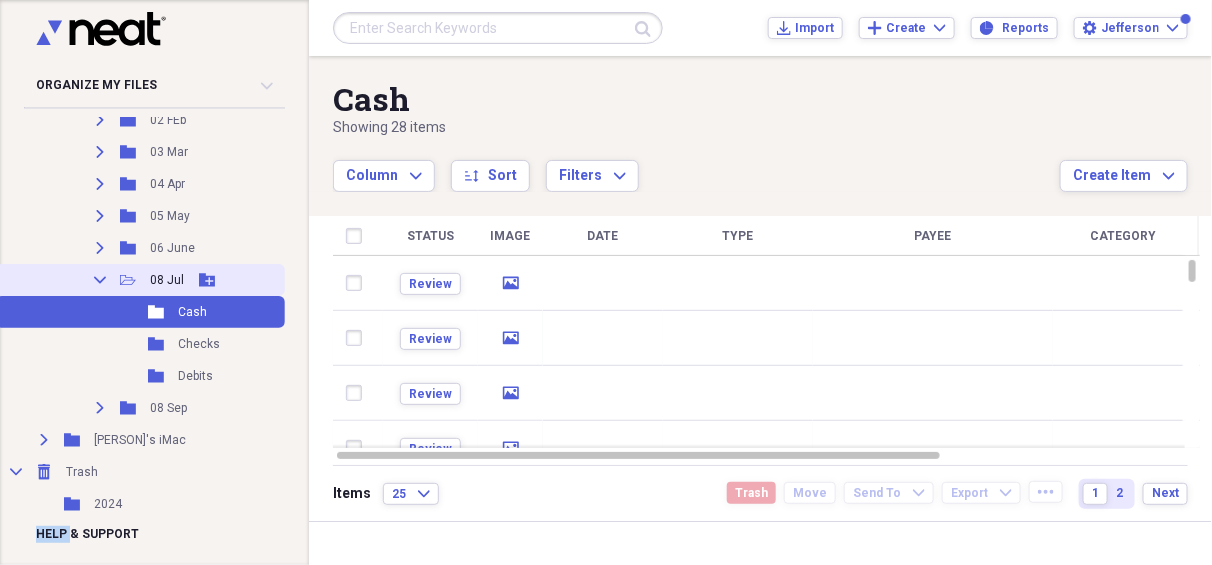 click on "Collapse" 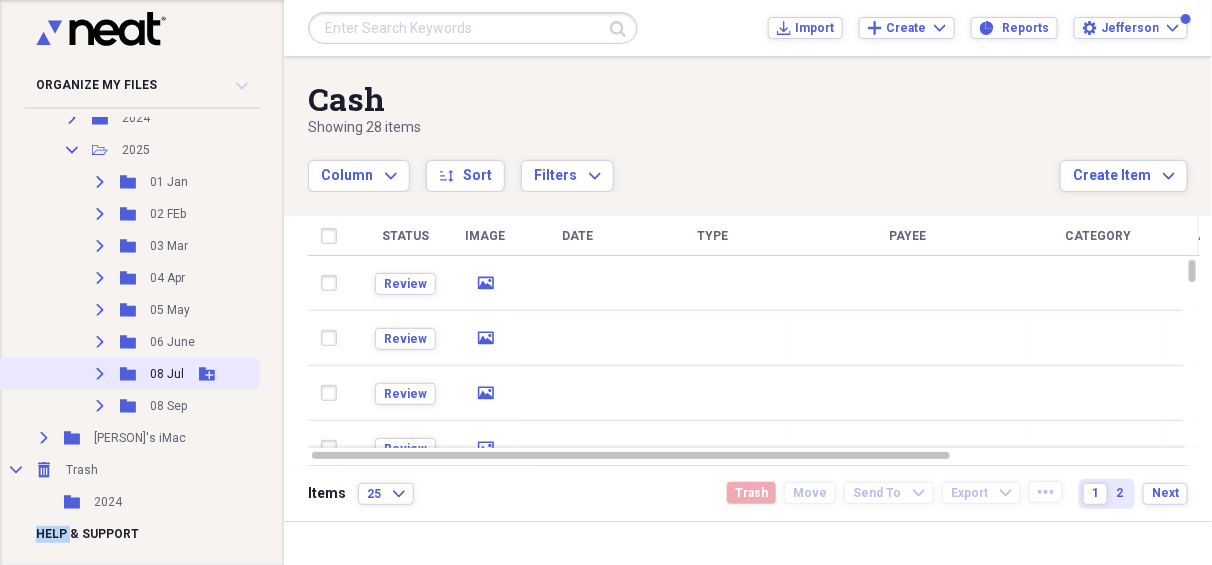 scroll, scrollTop: 460, scrollLeft: 0, axis: vertical 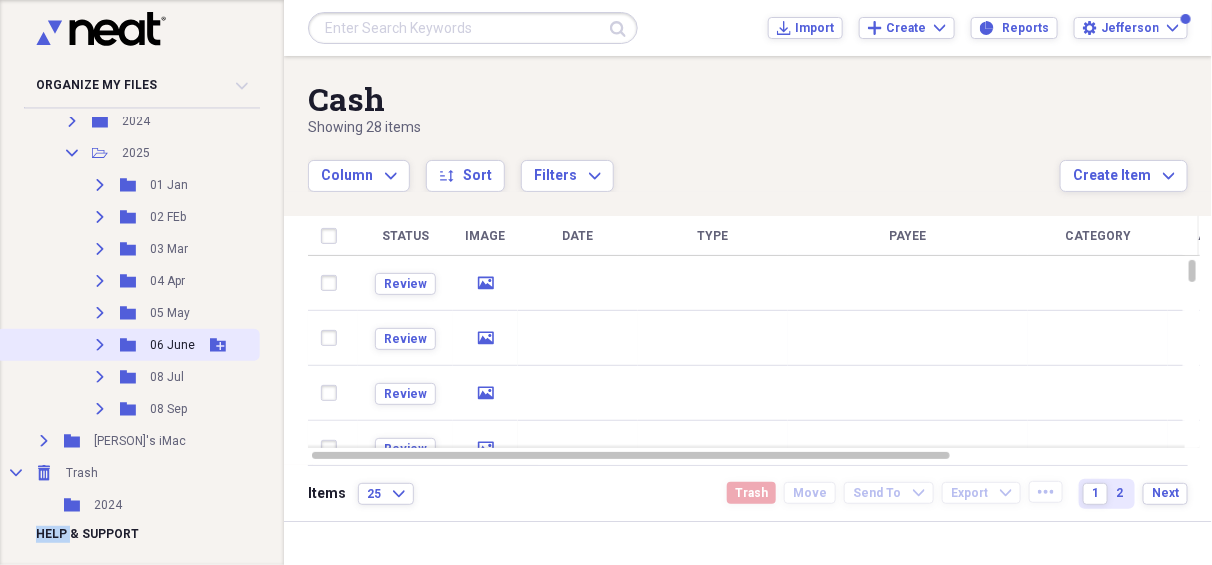 click on "Expand" 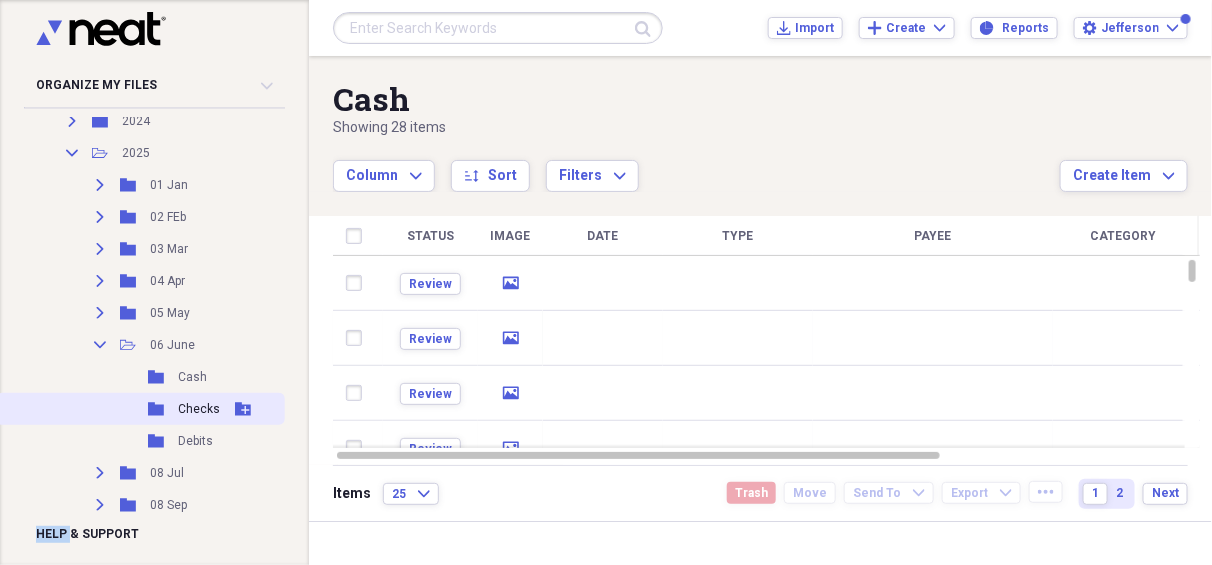 click on "Folder Checks Add Folder" at bounding box center (140, 409) 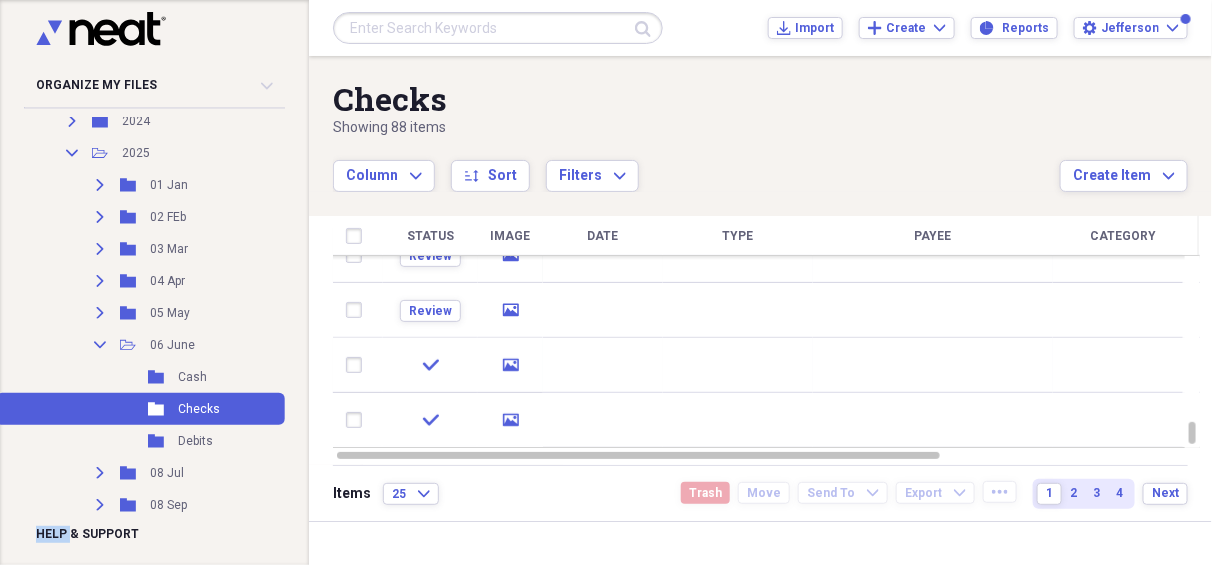 click at bounding box center (738, 365) 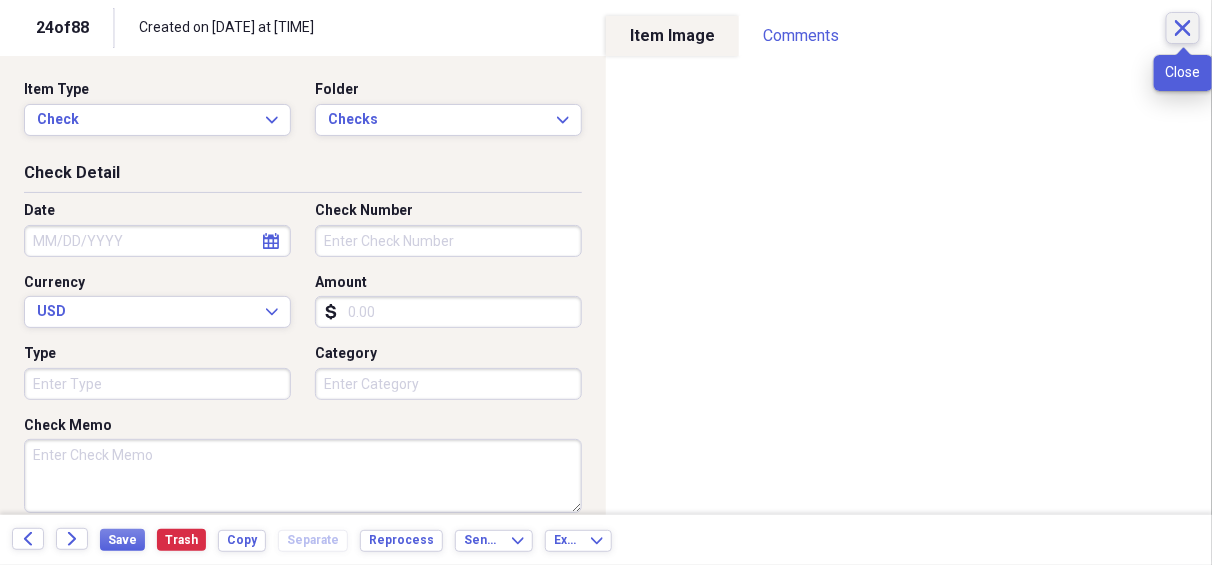 click 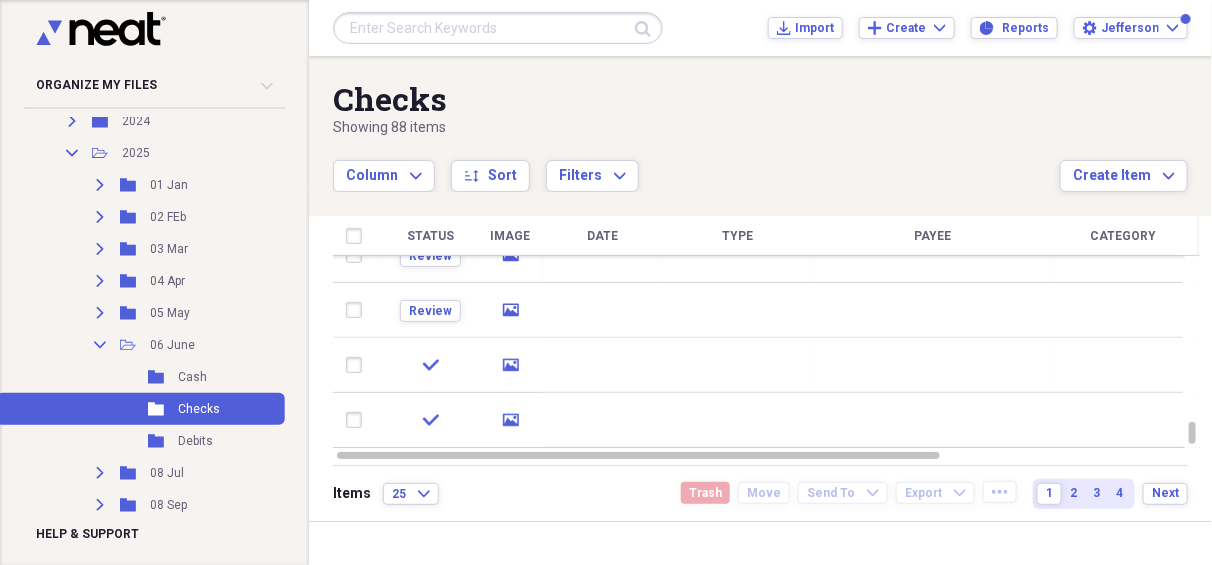 click at bounding box center [498, 28] 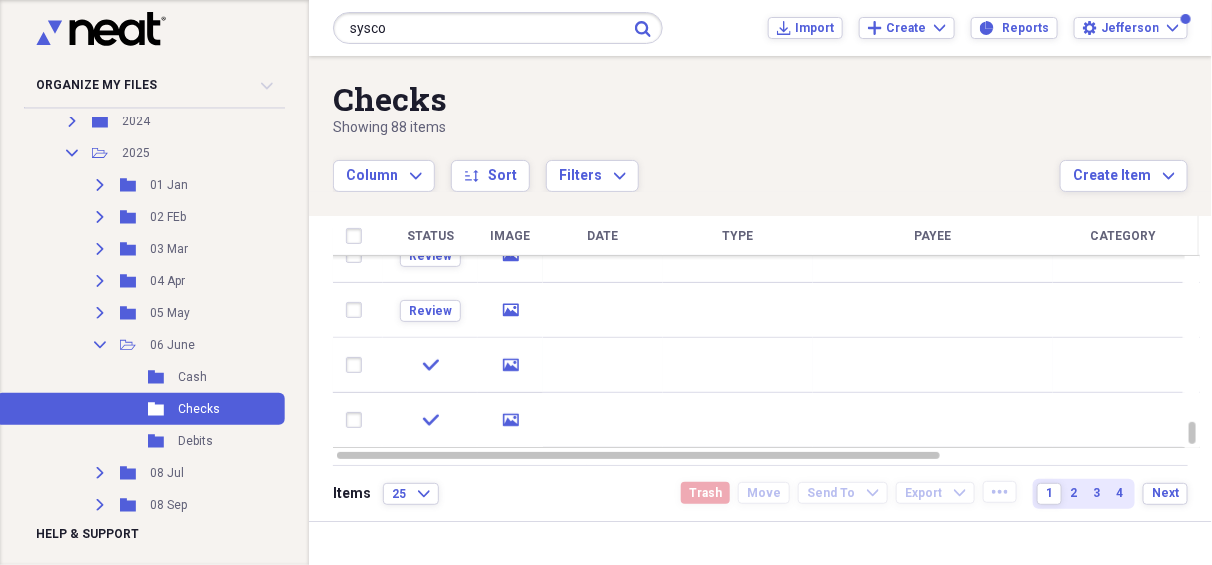 type on "sysco" 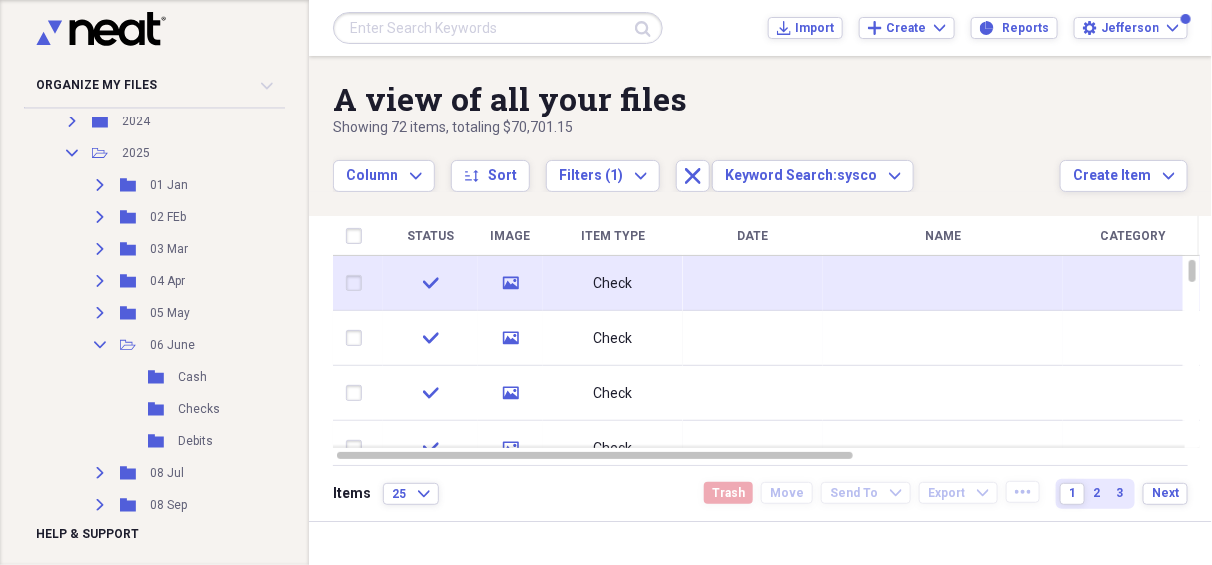 click on "media" at bounding box center [510, 283] 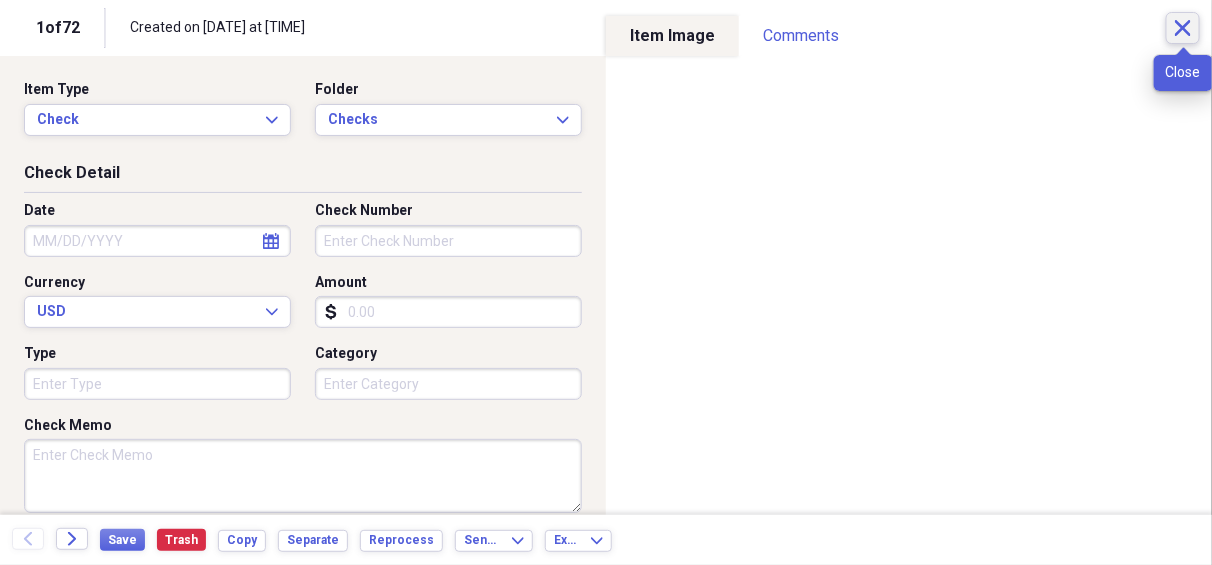 click 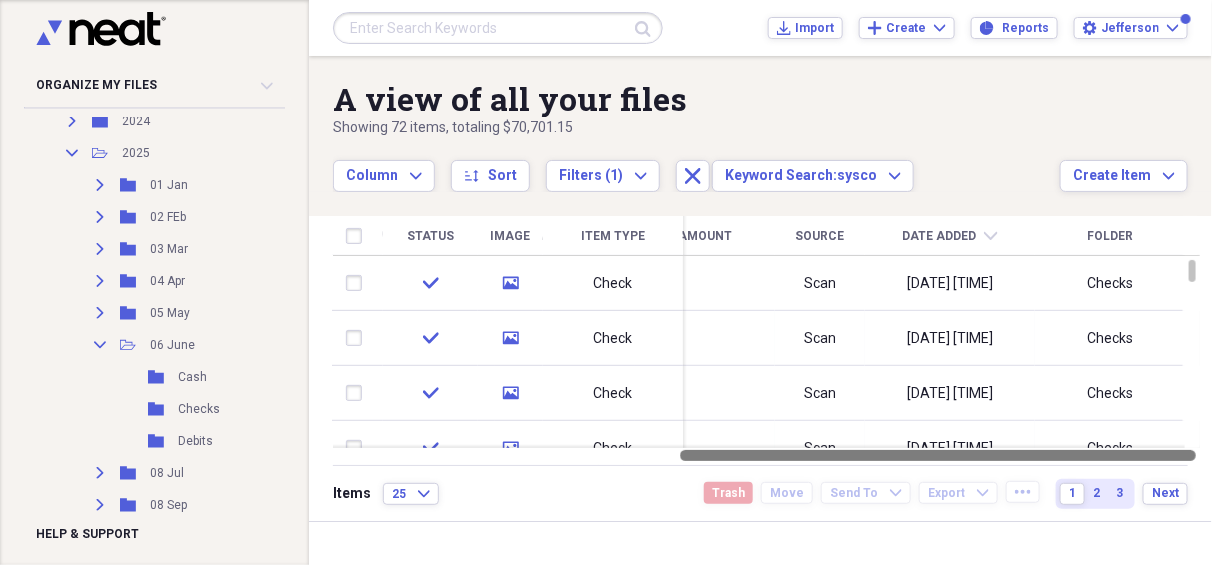 drag, startPoint x: 767, startPoint y: 452, endPoint x: 1214, endPoint y: 457, distance: 447.02795 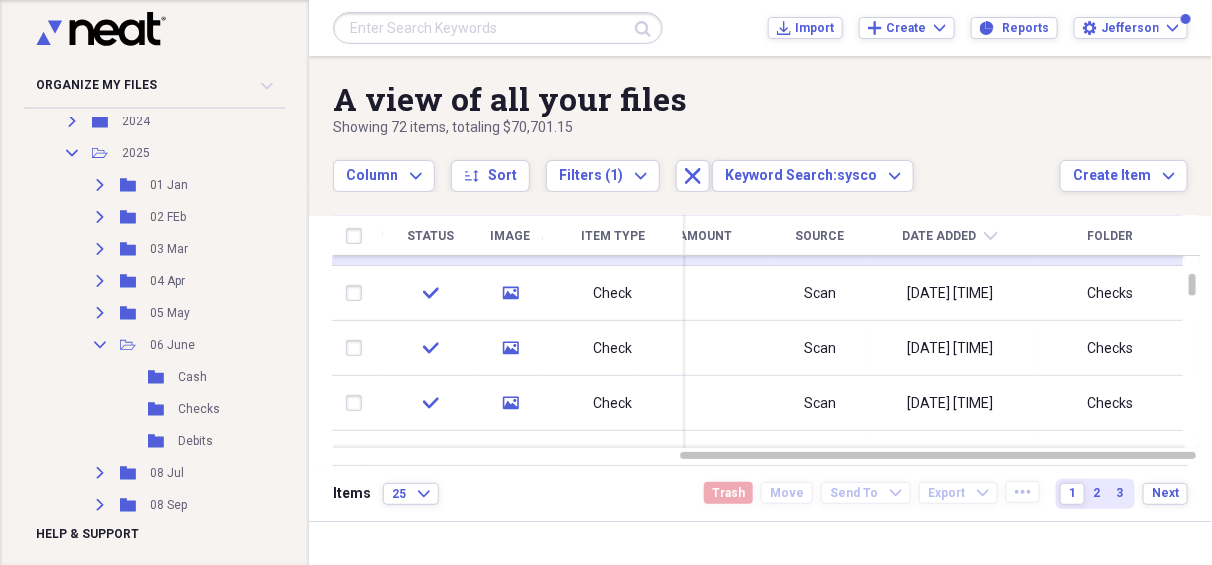 click on "[DATE] [TIME]" at bounding box center (950, 348) 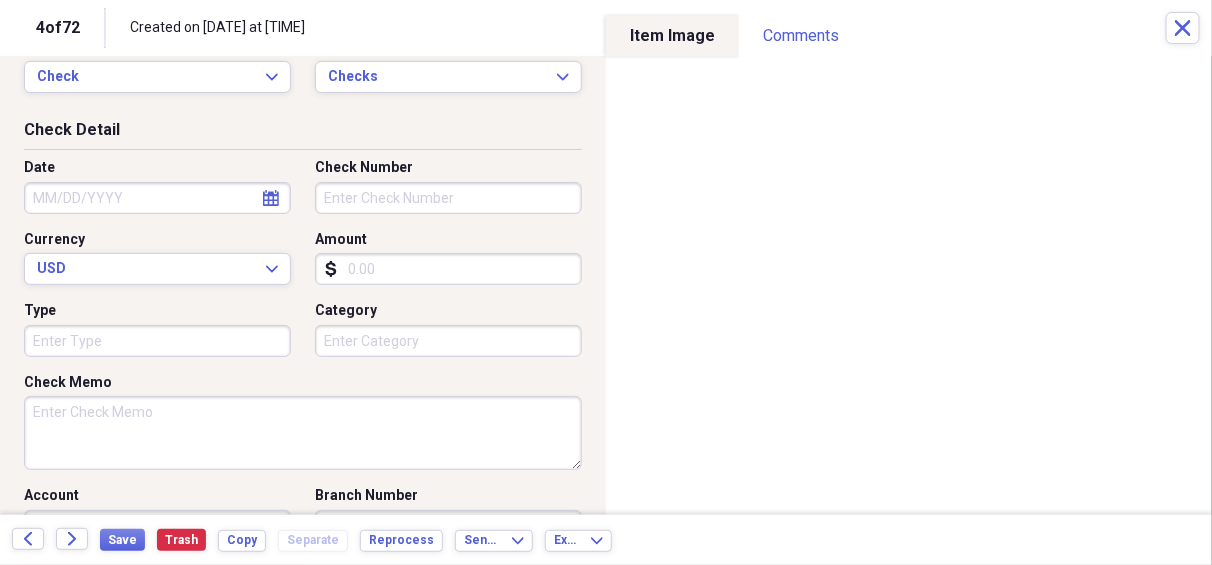 scroll, scrollTop: 0, scrollLeft: 0, axis: both 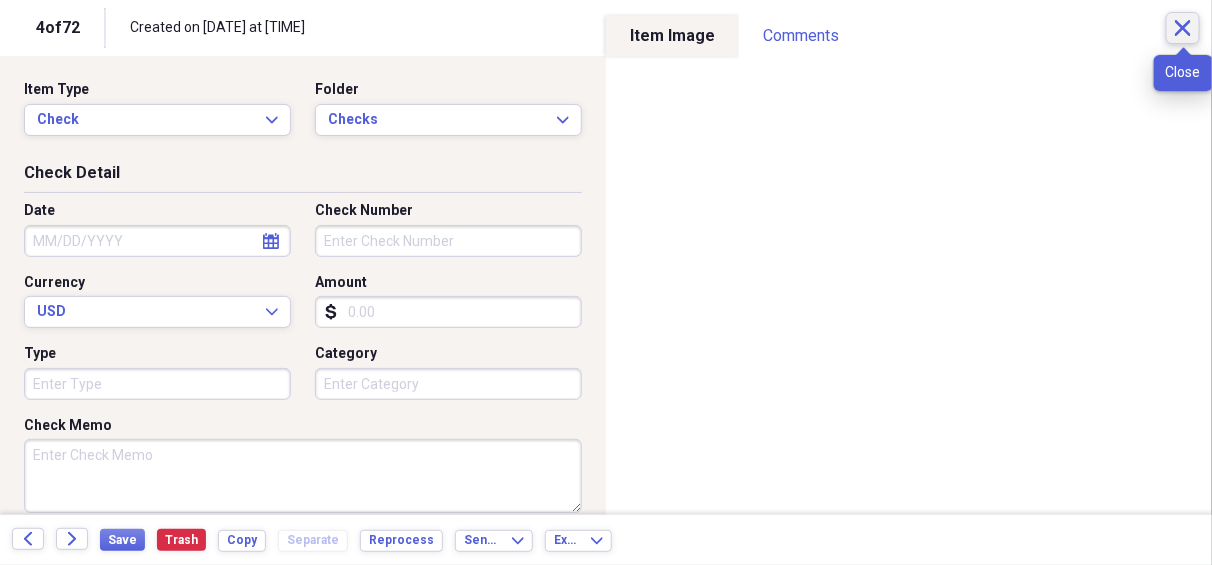 click on "Close" 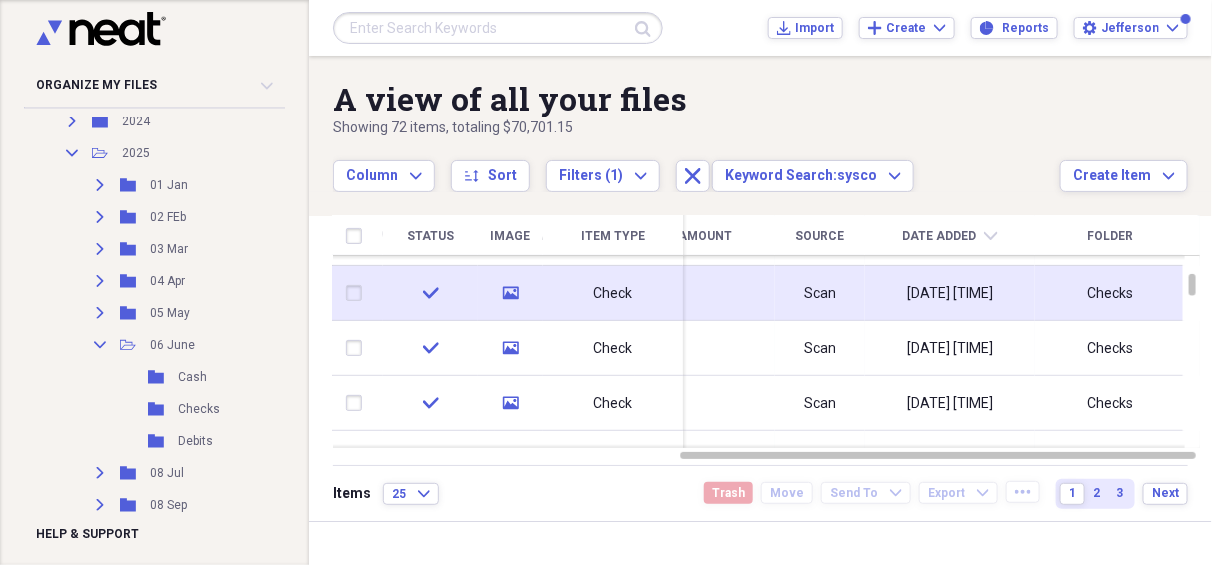 click on "[DATE] [TIME]" at bounding box center (950, 293) 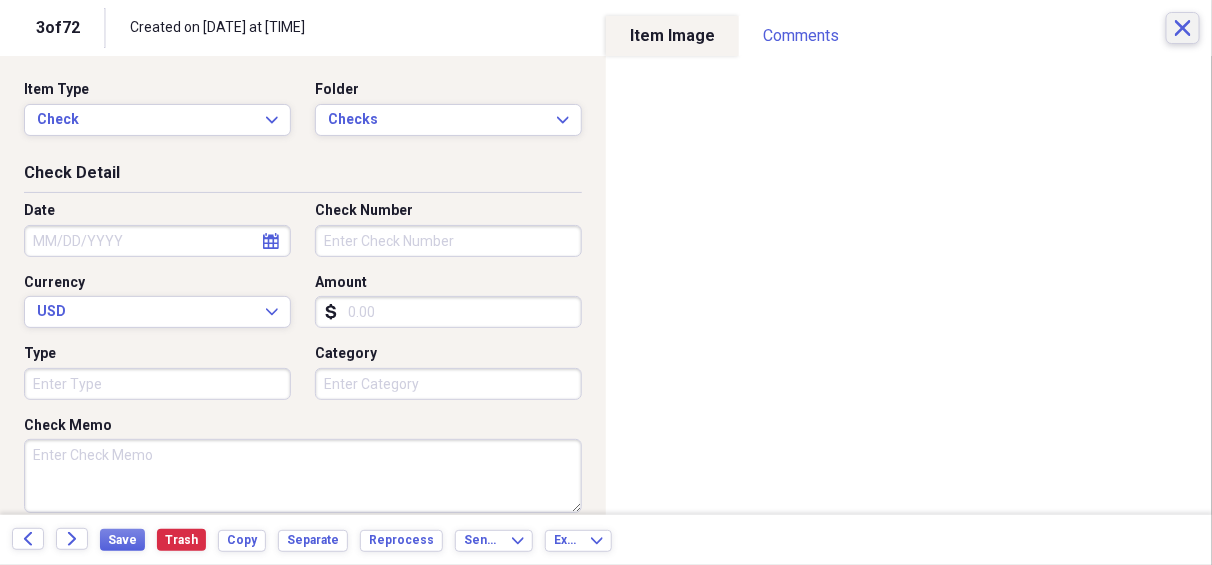 click on "Close" 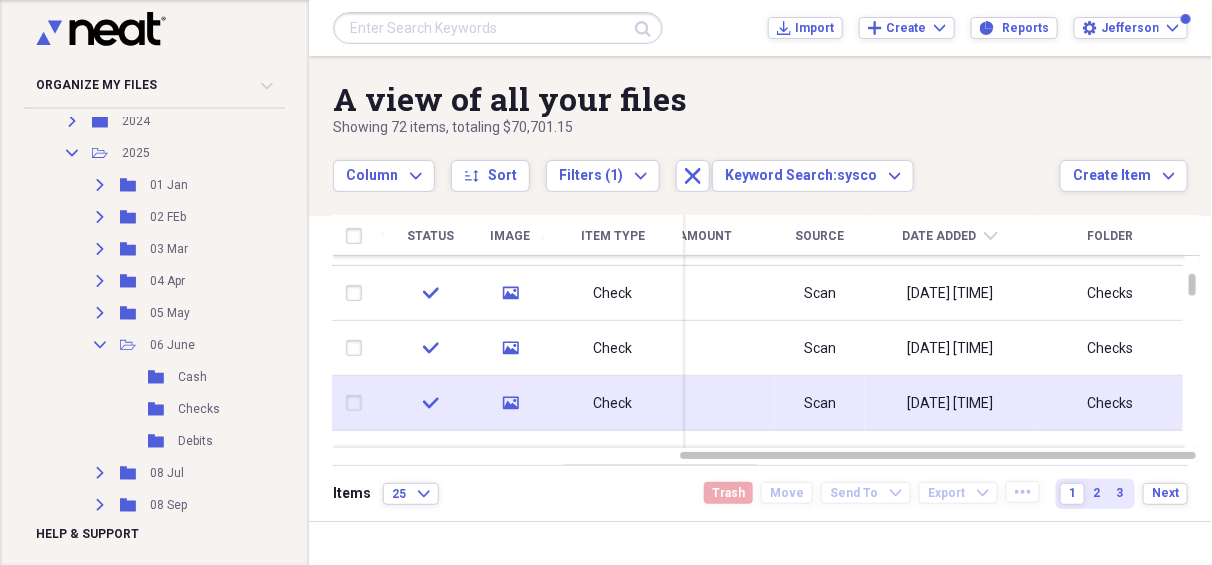 click on "Check" at bounding box center (613, 403) 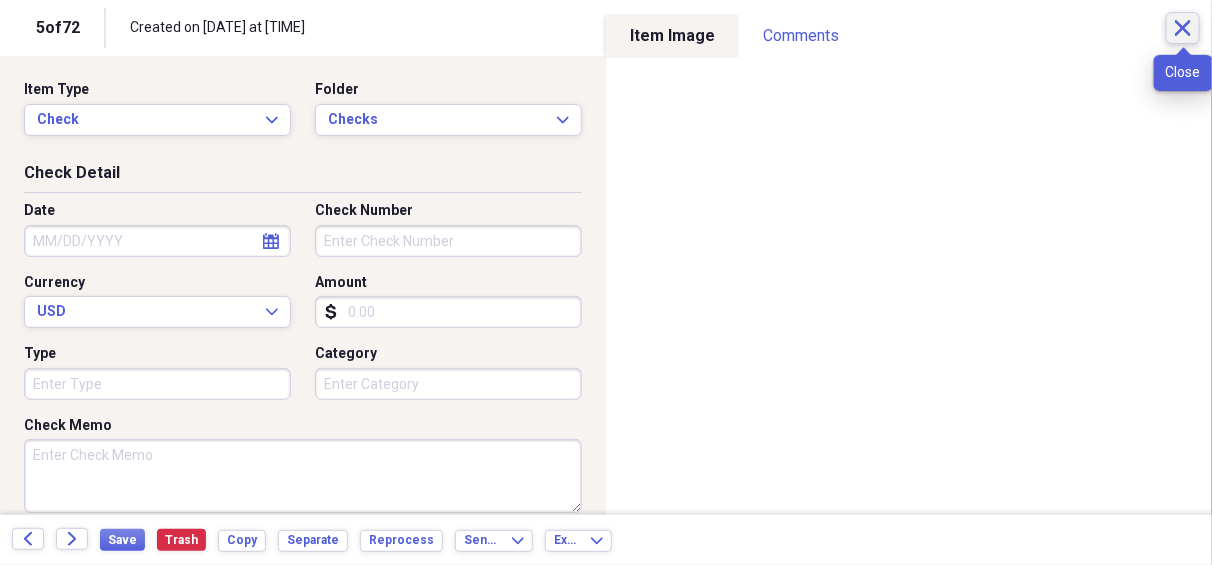 click on "Close" 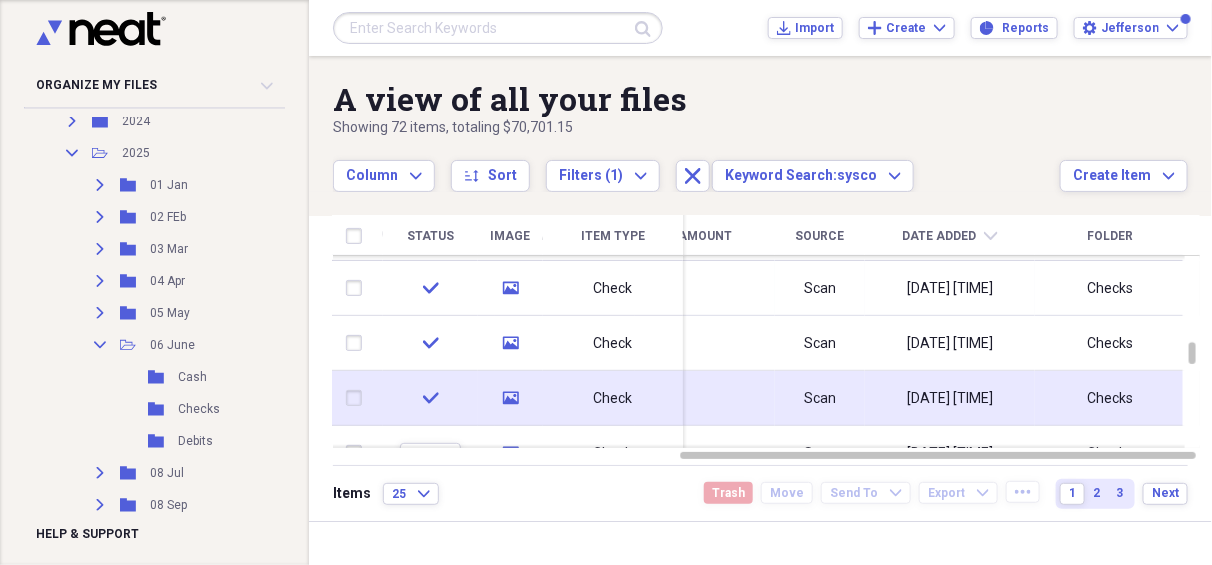 click on "media" 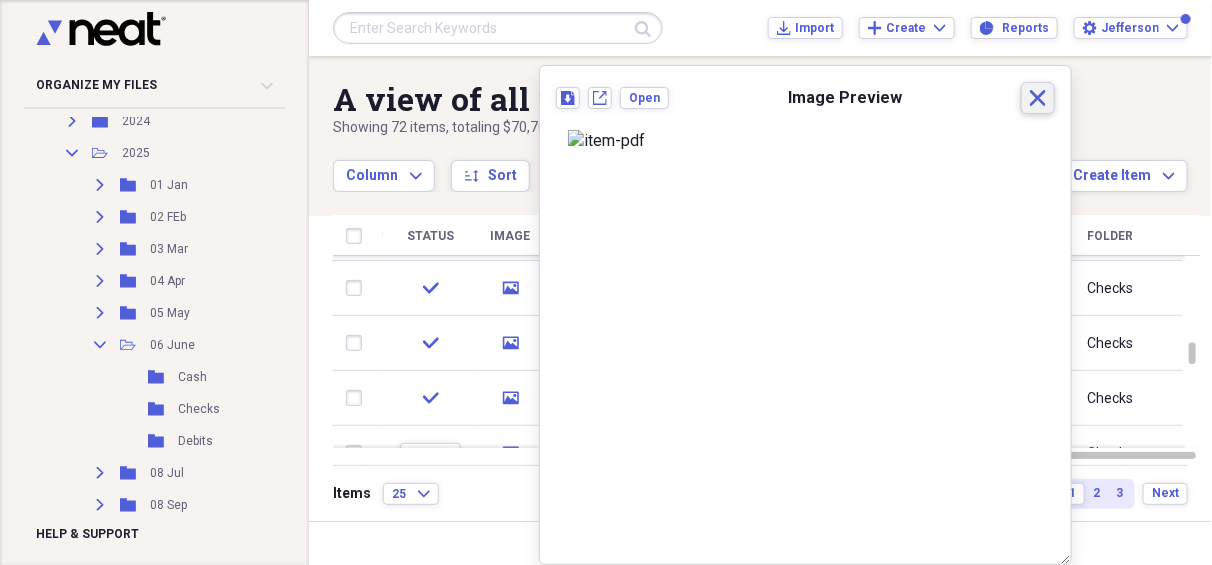click on "Close" at bounding box center [1038, 98] 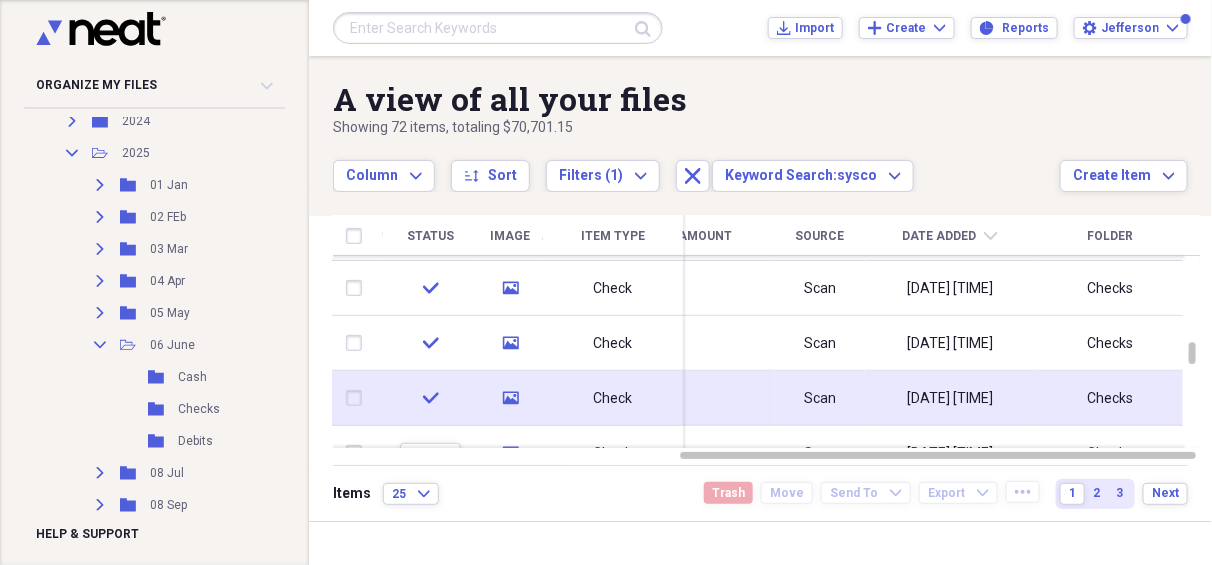 click on "Checks" at bounding box center [1110, 398] 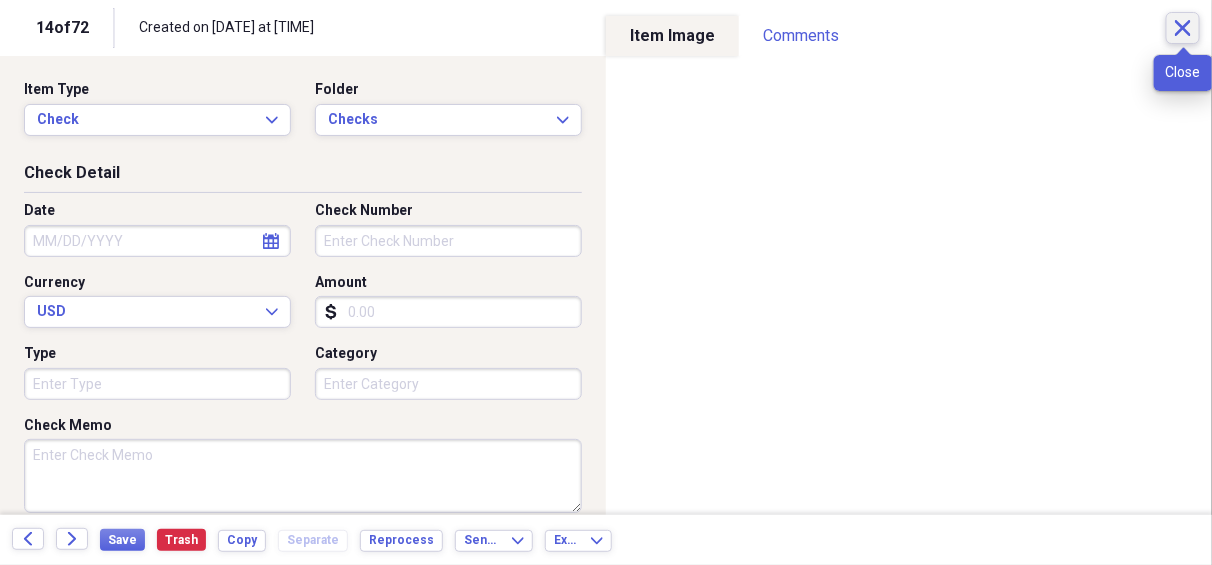 click on "Close" 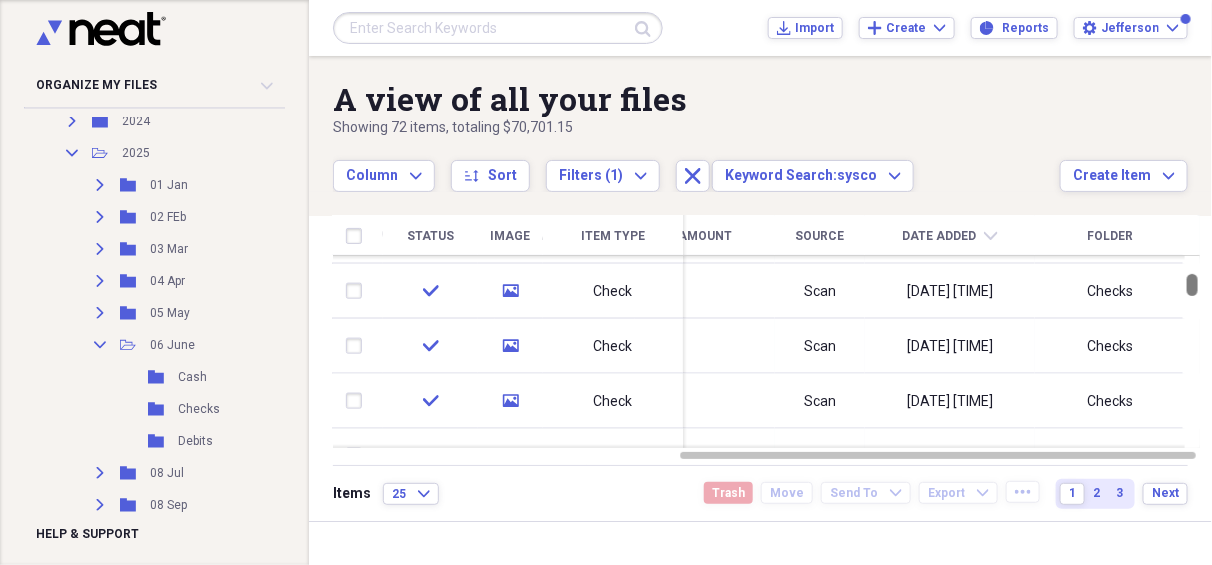 drag, startPoint x: 1206, startPoint y: 356, endPoint x: 1214, endPoint y: 270, distance: 86.37129 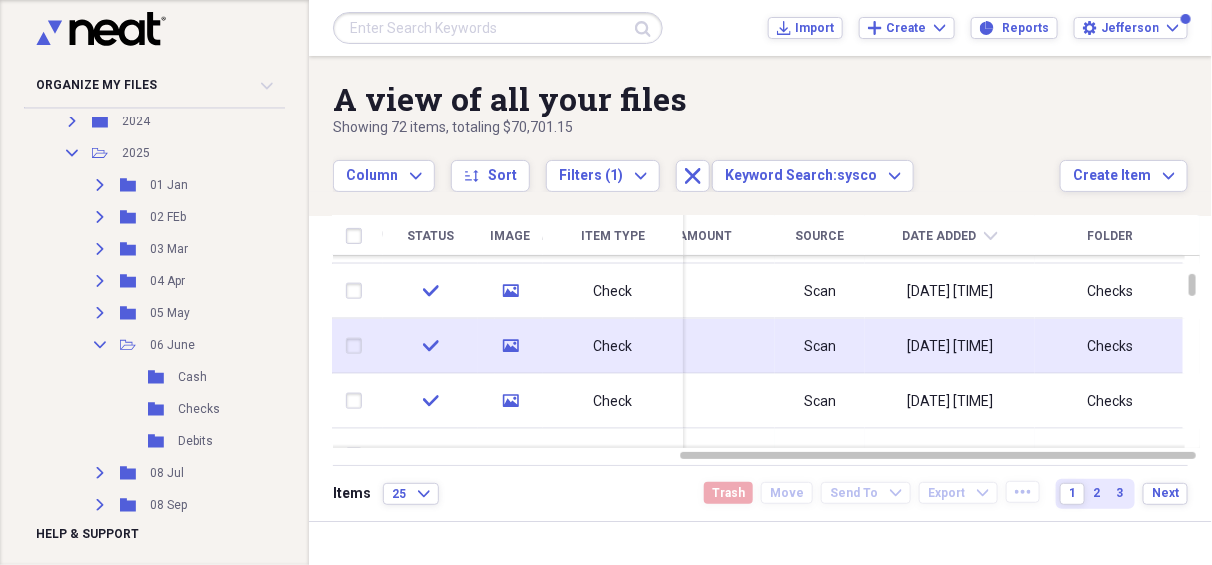 click at bounding box center (705, 346) 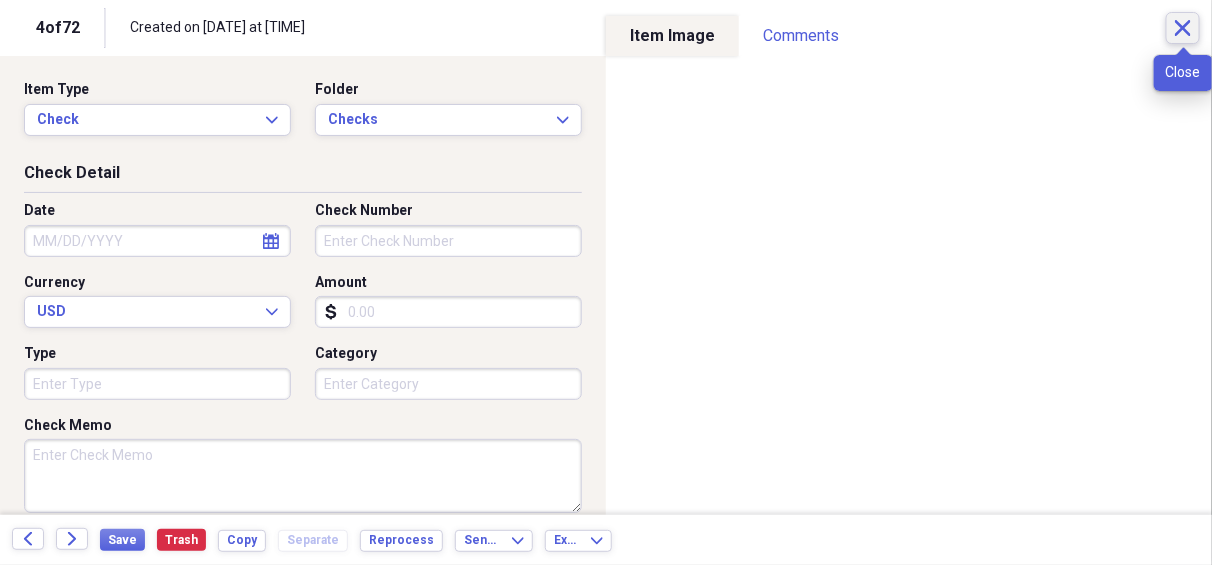 click on "Close" 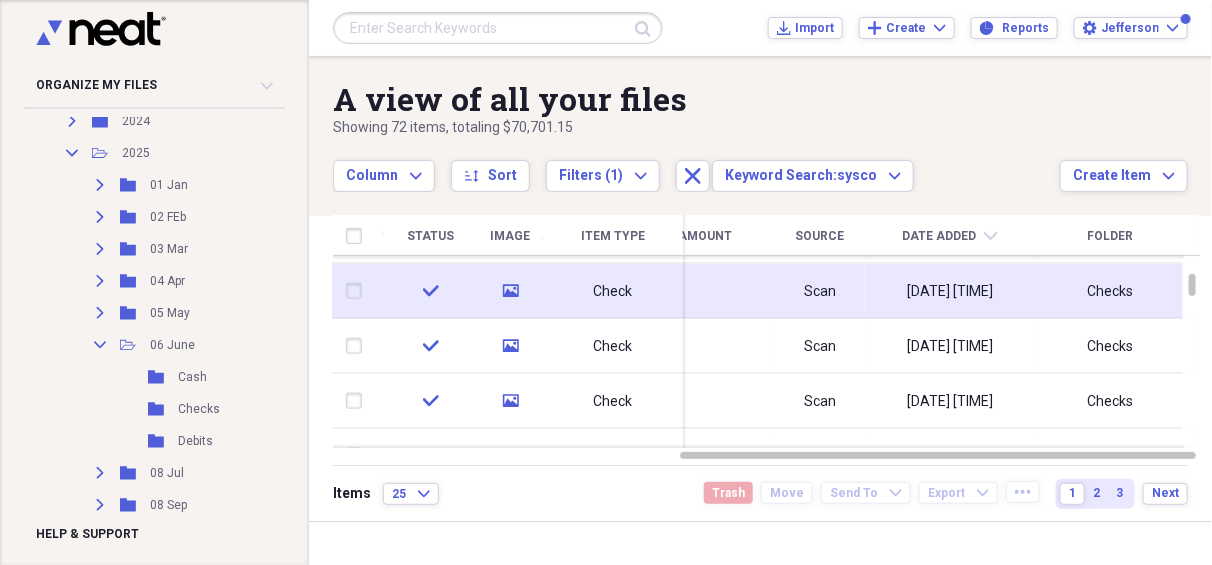 click on "[DATE] [TIME]" at bounding box center (950, 291) 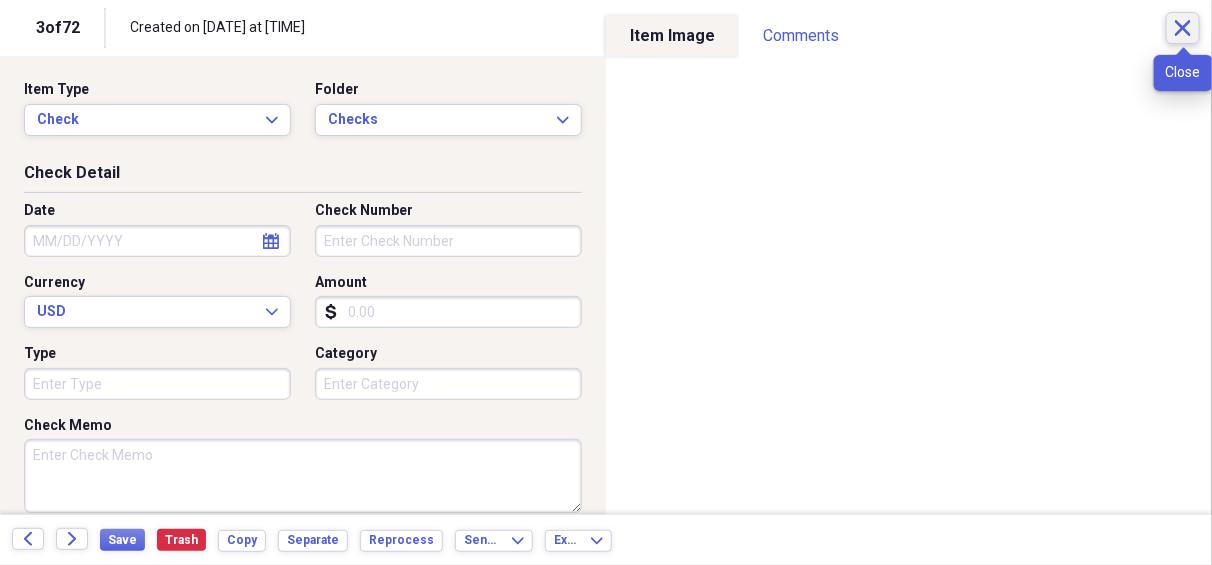 click 